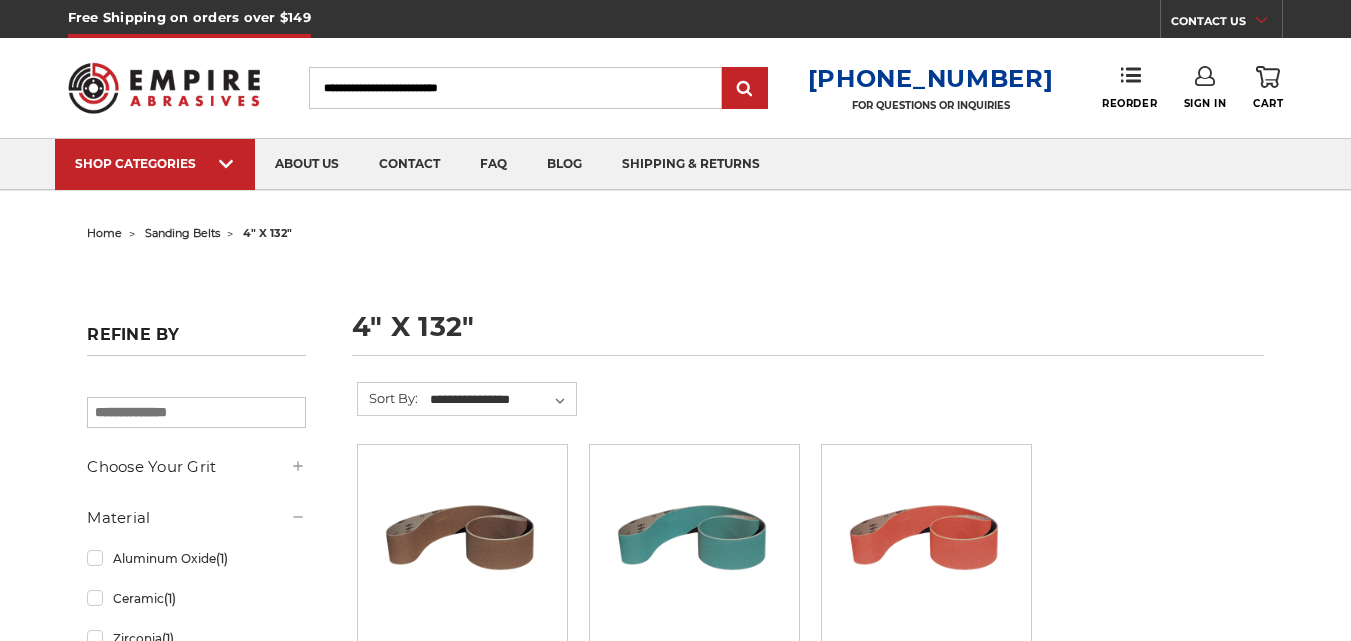 scroll, scrollTop: 500, scrollLeft: 0, axis: vertical 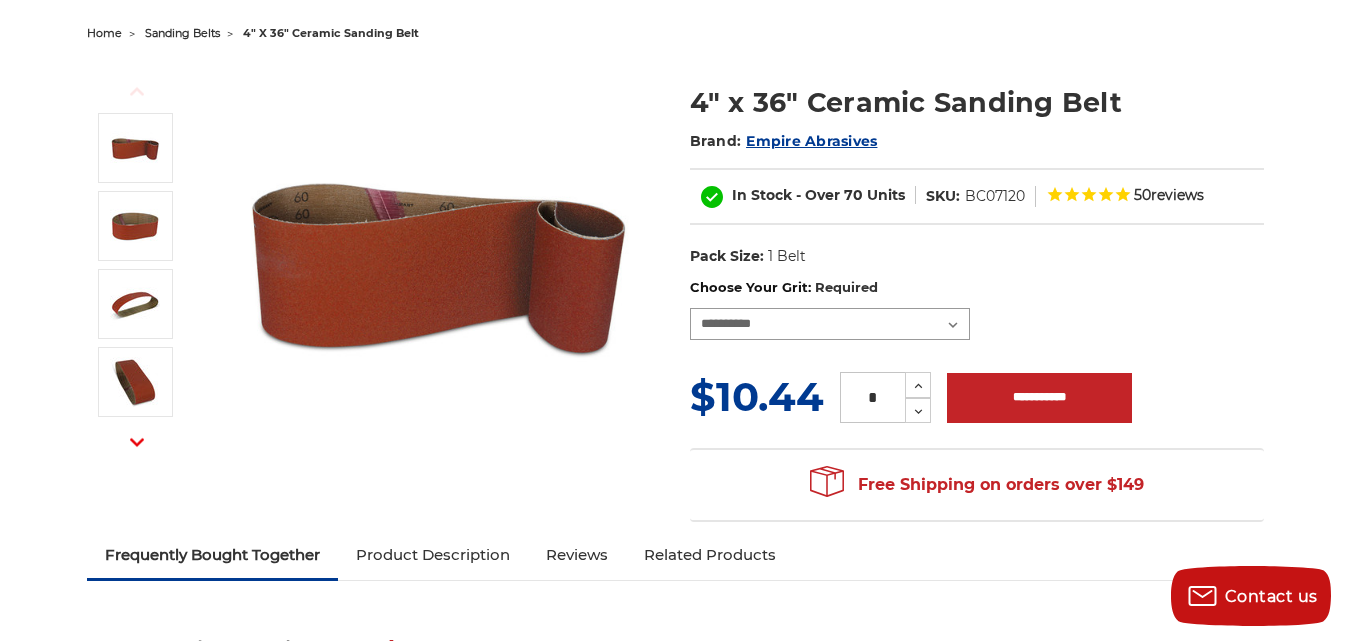 click on "**********" at bounding box center (830, 324) 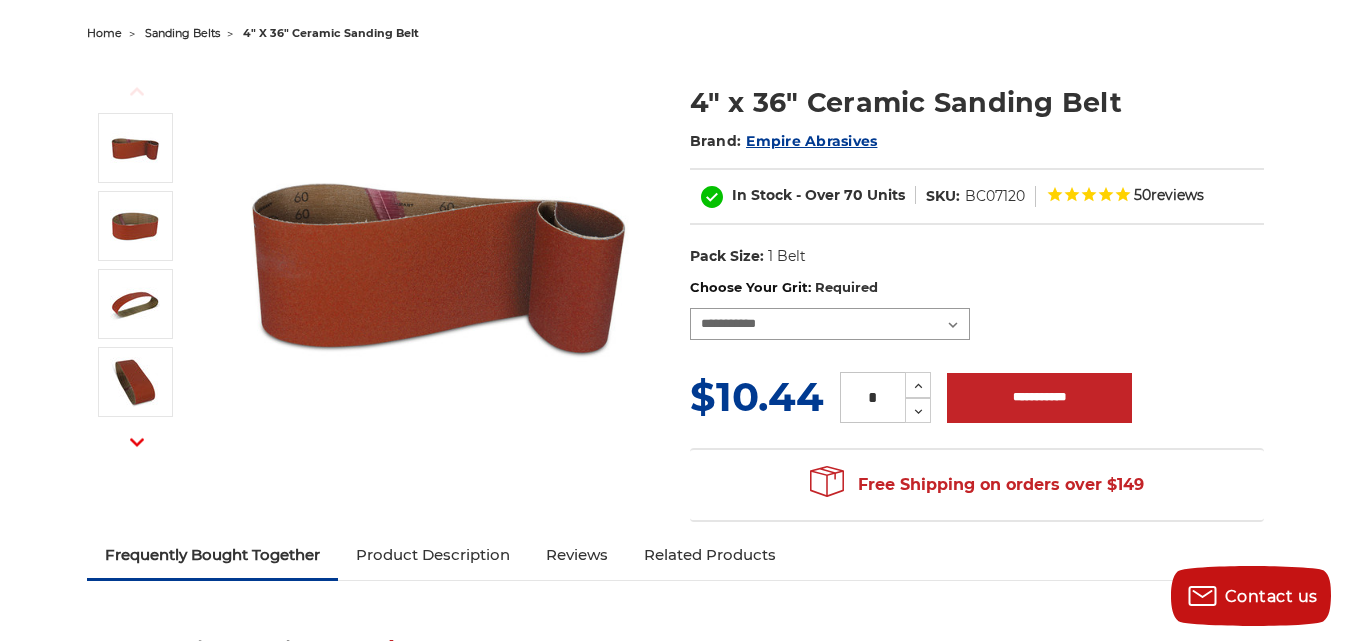 click on "**********" at bounding box center [830, 324] 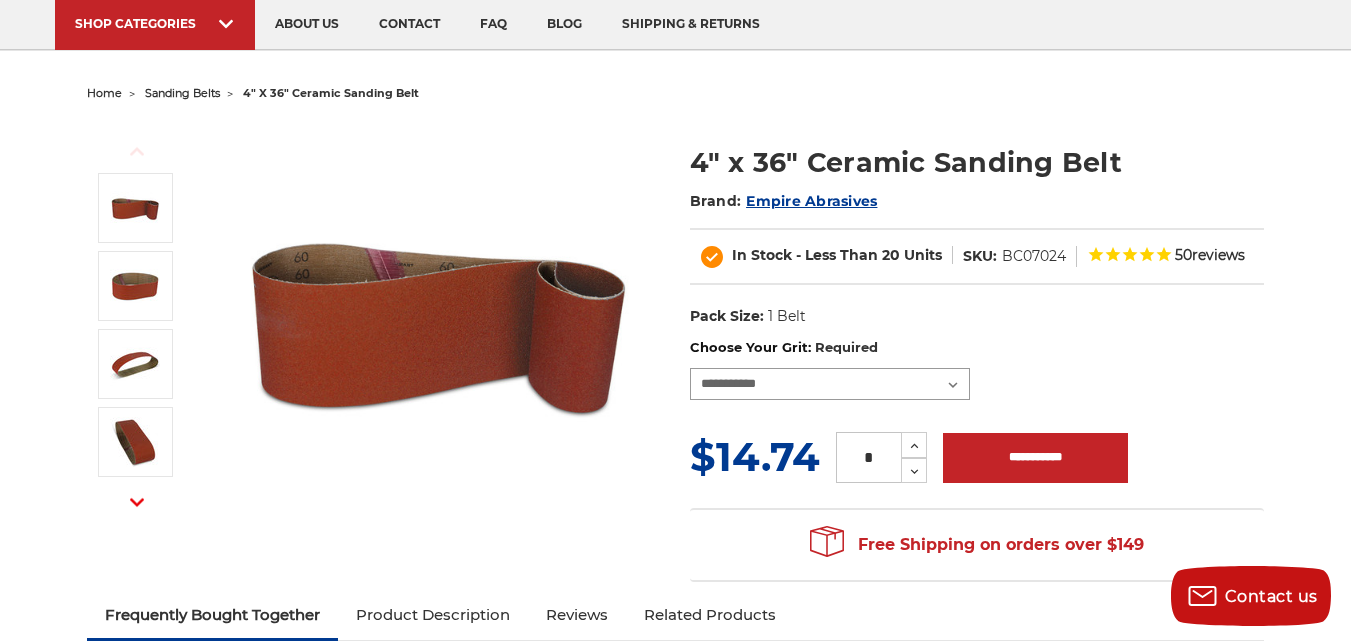 scroll, scrollTop: 100, scrollLeft: 0, axis: vertical 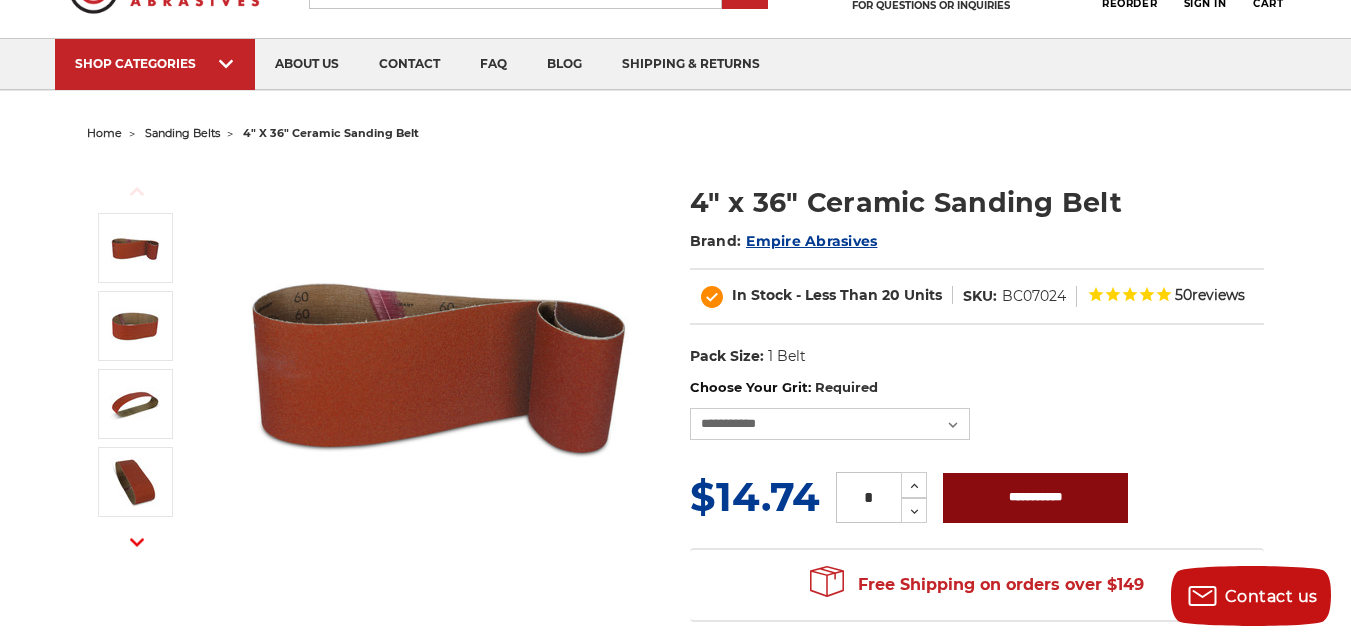 click on "**********" at bounding box center (1035, 498) 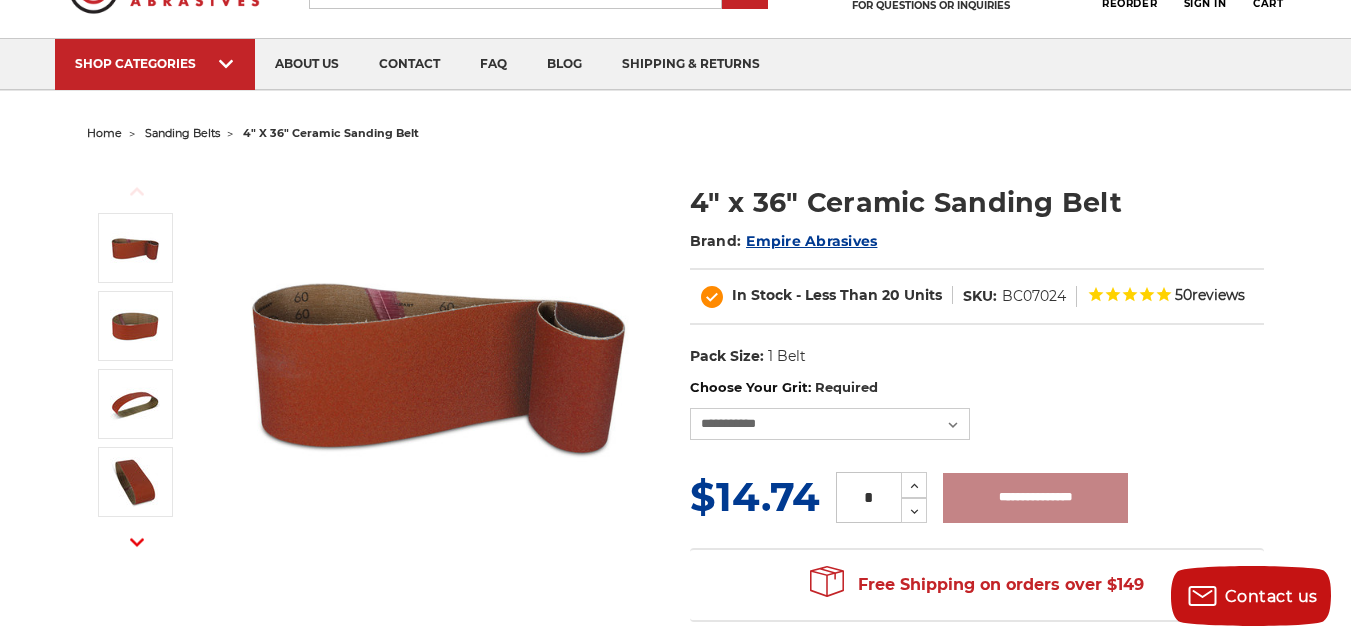 type on "**********" 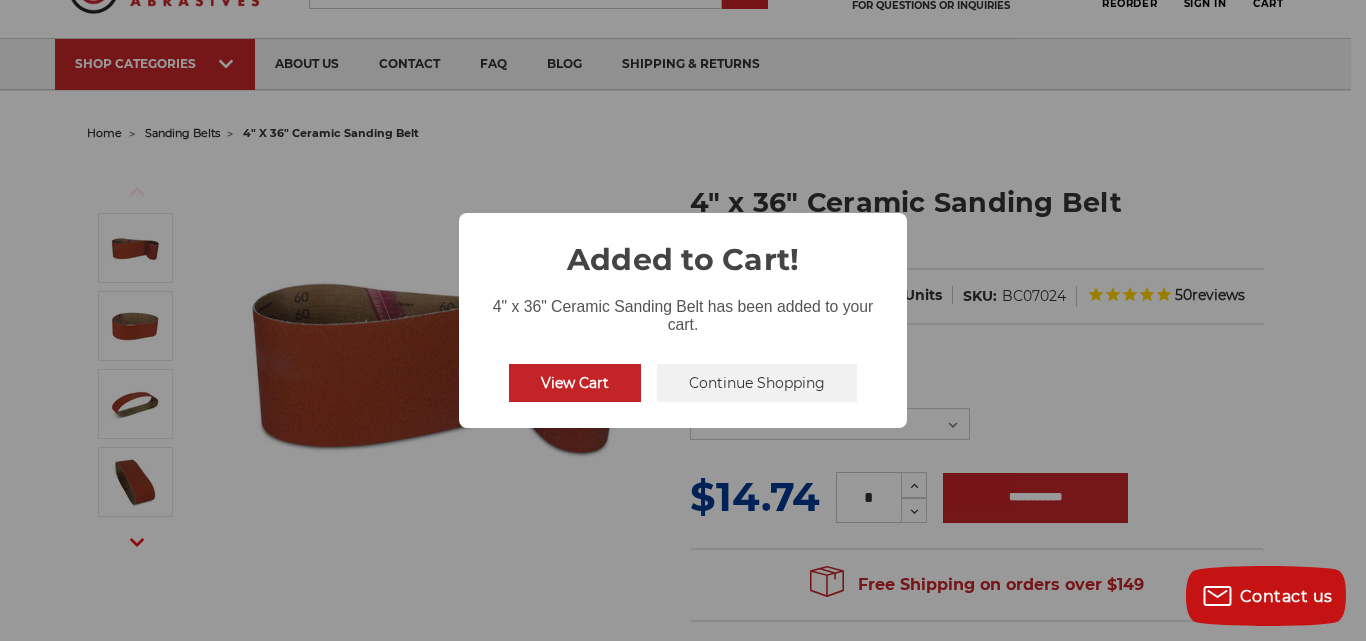 click on "Continue Shopping" at bounding box center (757, 383) 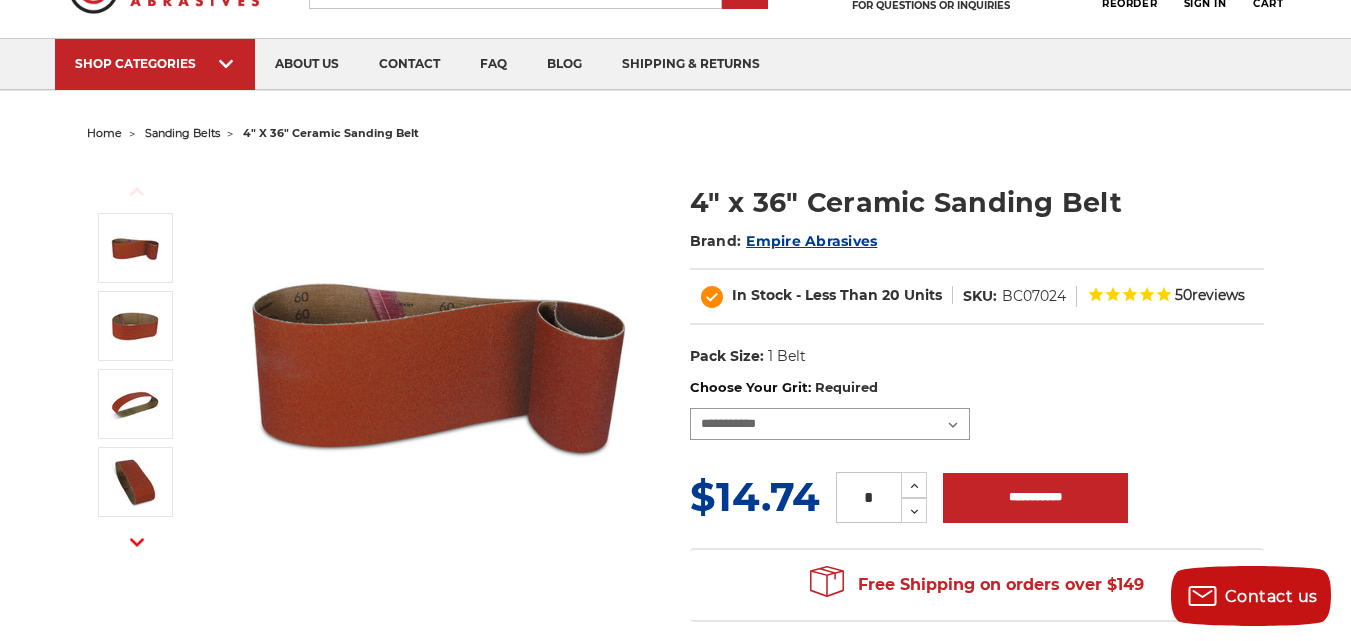 click on "**********" at bounding box center [830, 424] 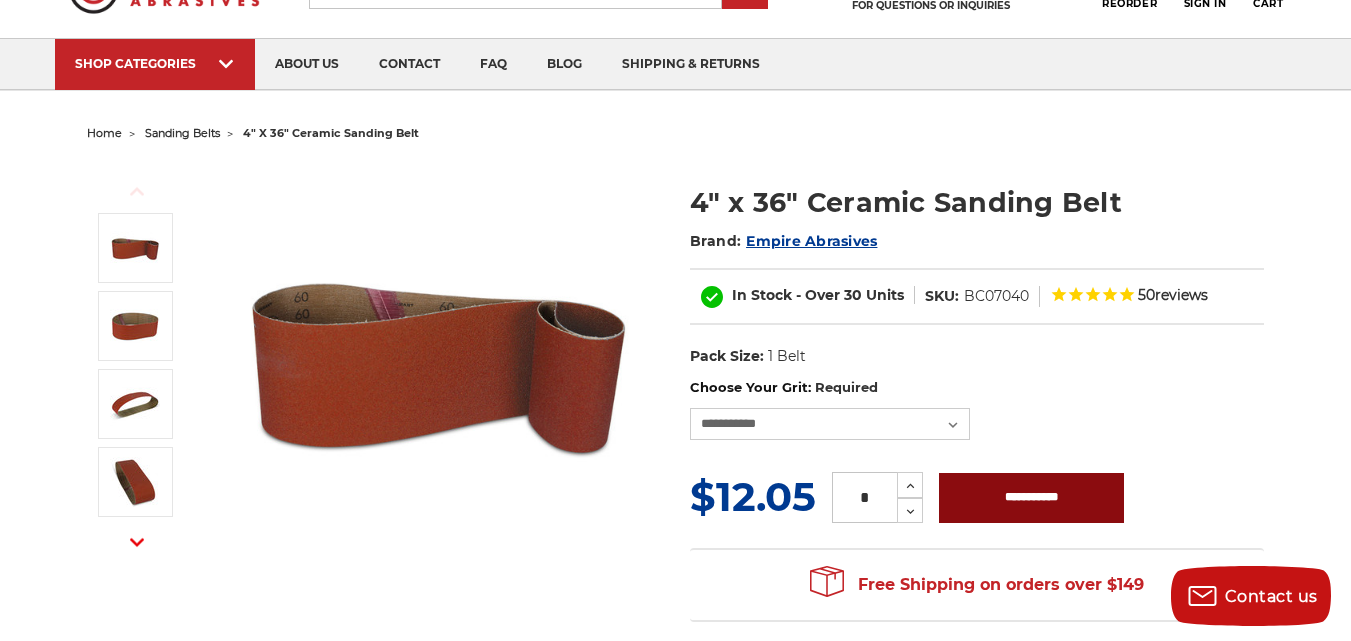 click on "**********" at bounding box center [1031, 498] 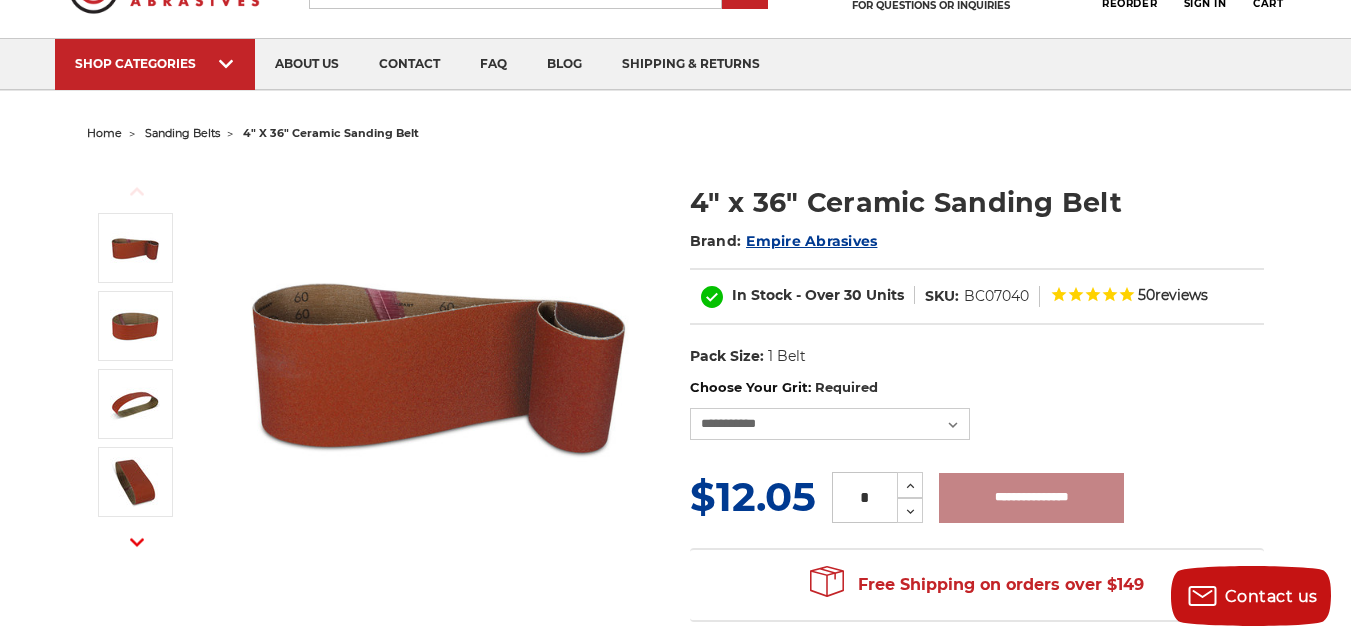 type on "**********" 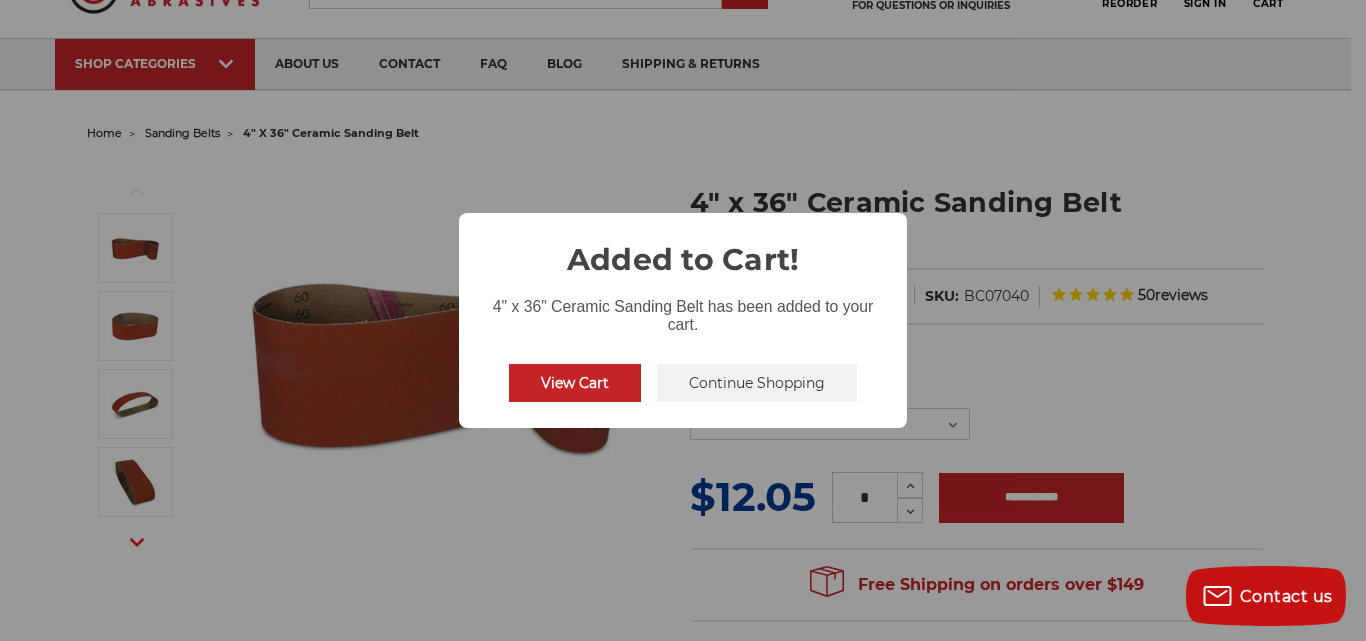 click on "Continue Shopping" at bounding box center [757, 383] 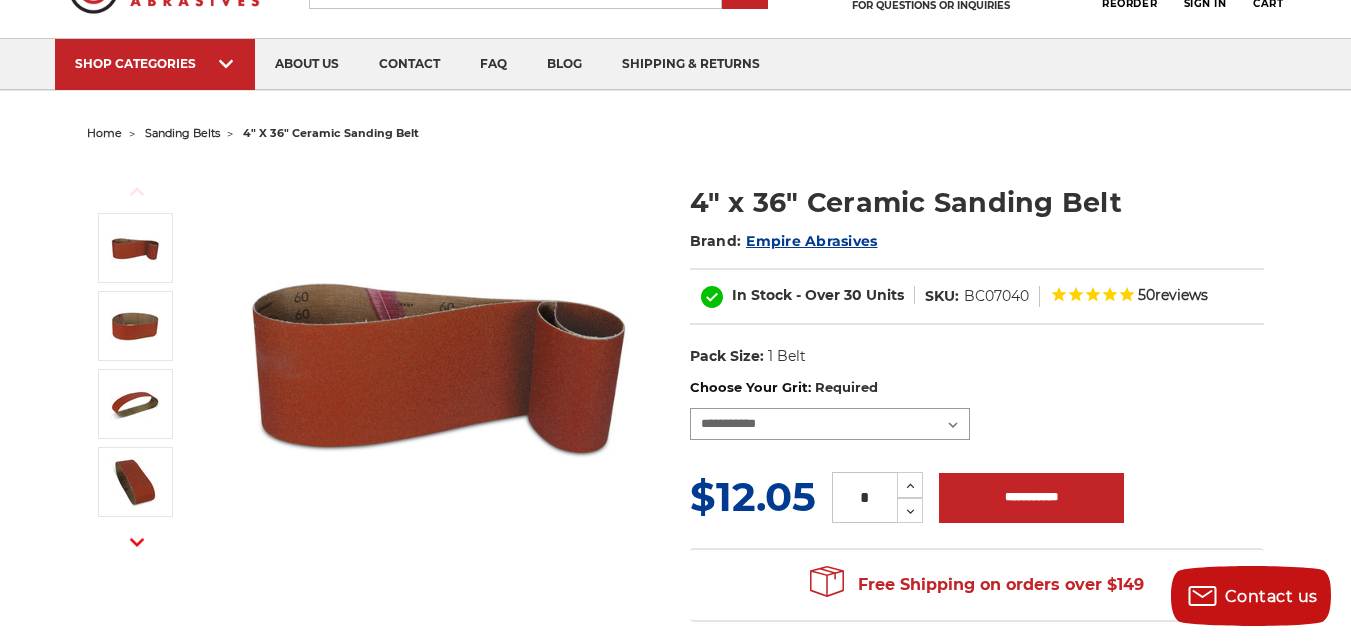 click on "**********" at bounding box center (830, 424) 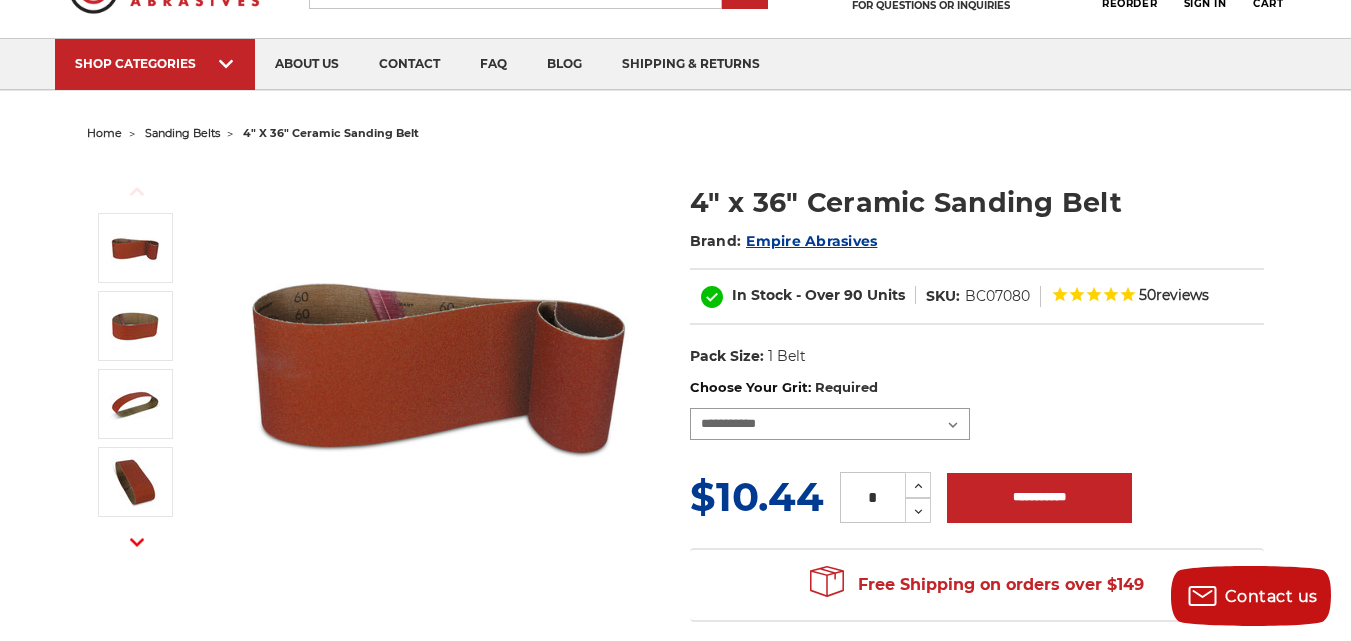 click on "**********" at bounding box center [830, 424] 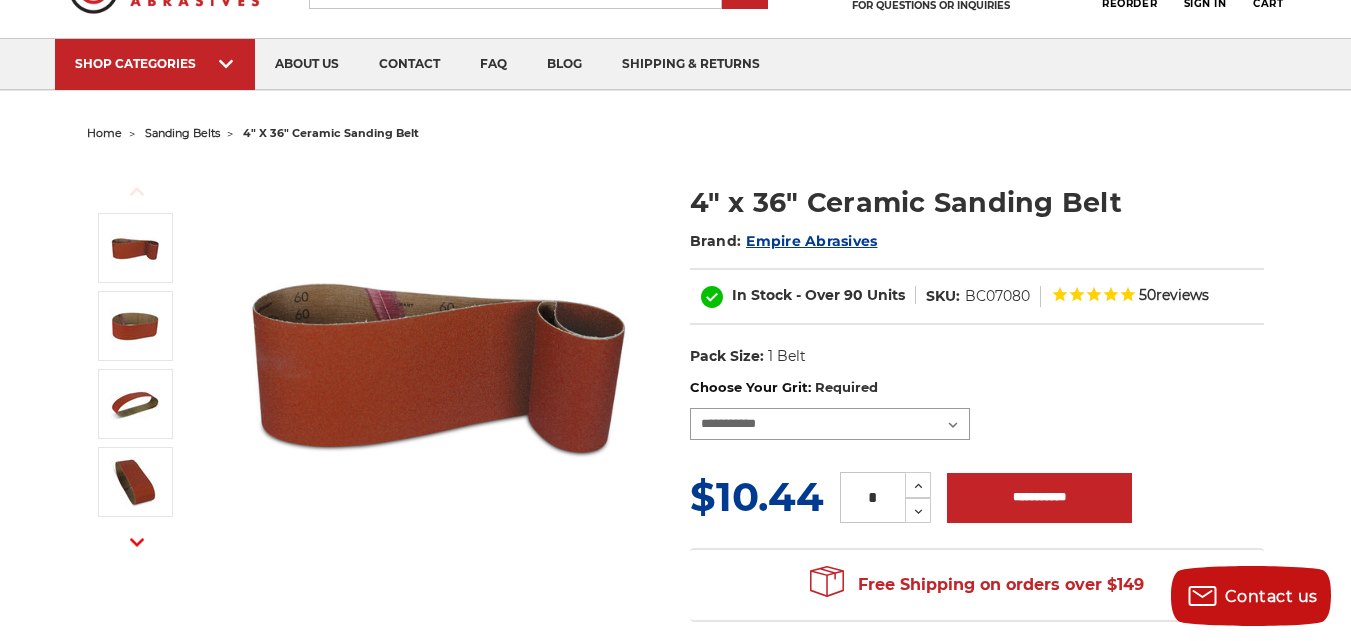 select on "****" 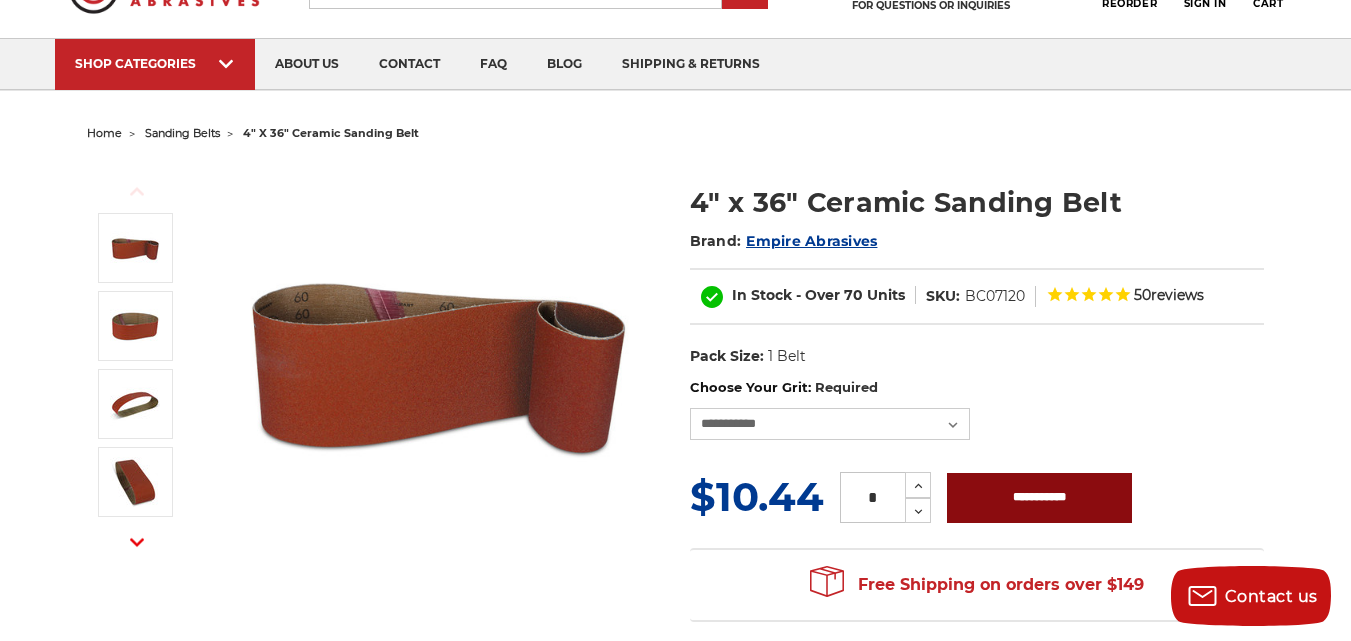 click on "**********" at bounding box center [1039, 498] 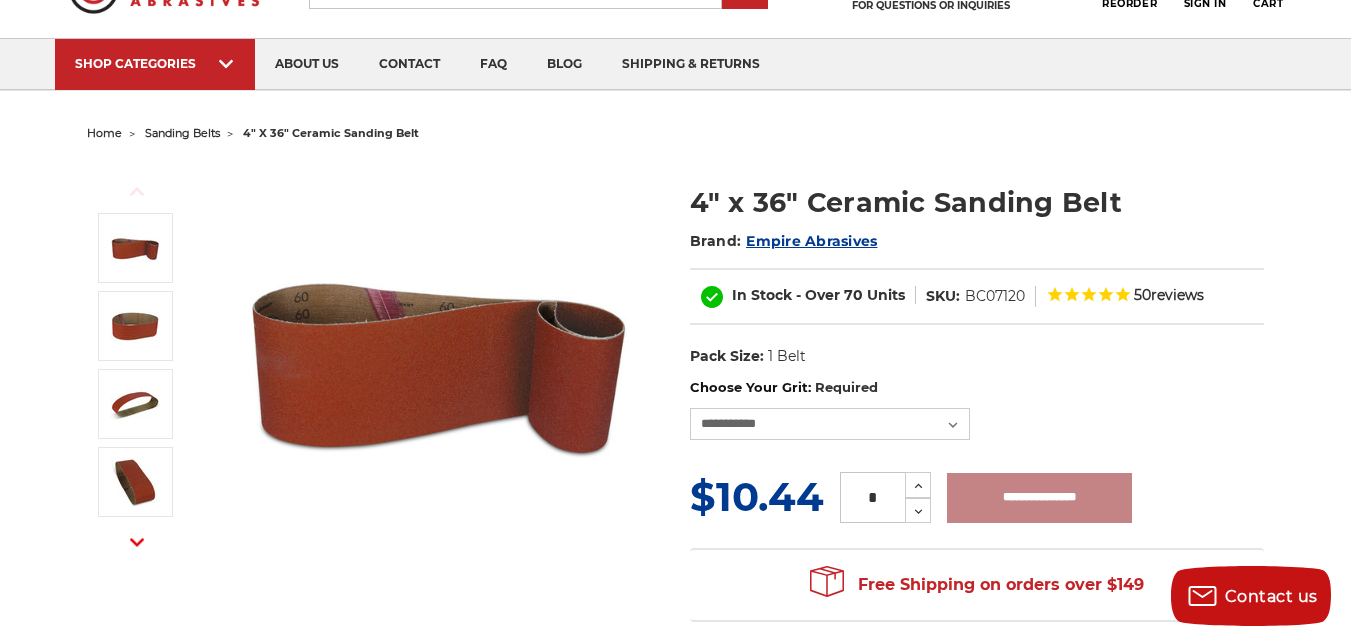 type on "**********" 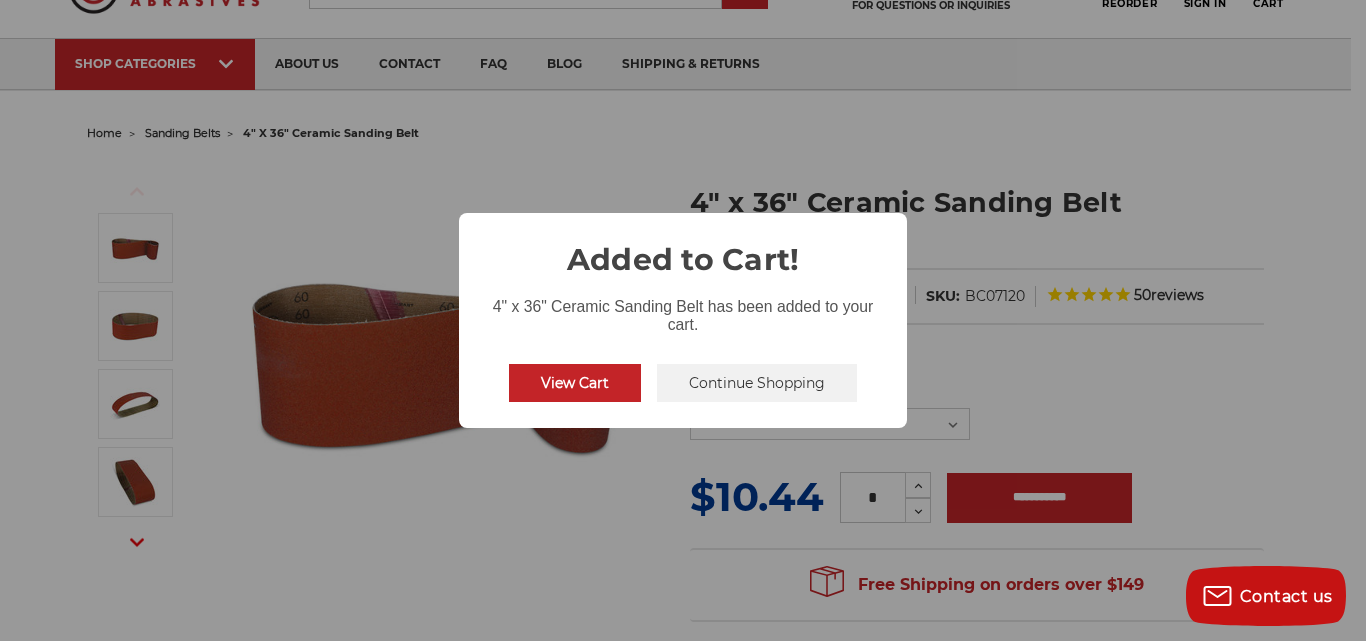 click on "Continue Shopping" at bounding box center [757, 383] 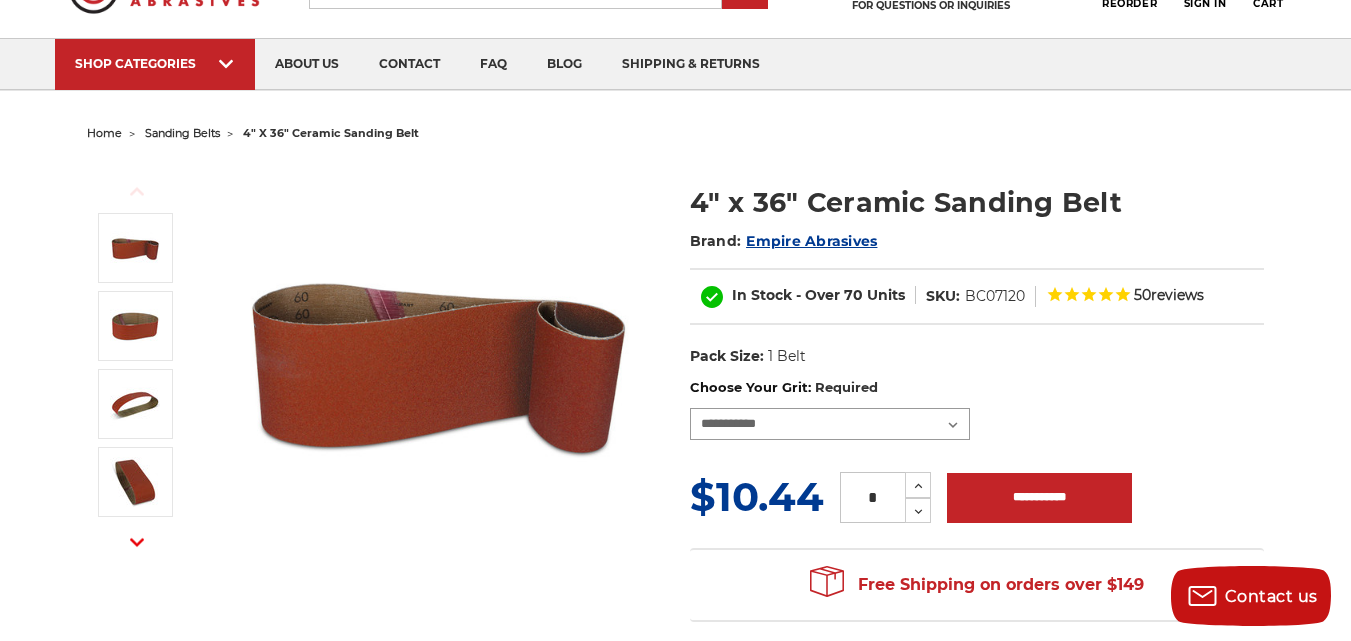 click on "**********" at bounding box center (830, 424) 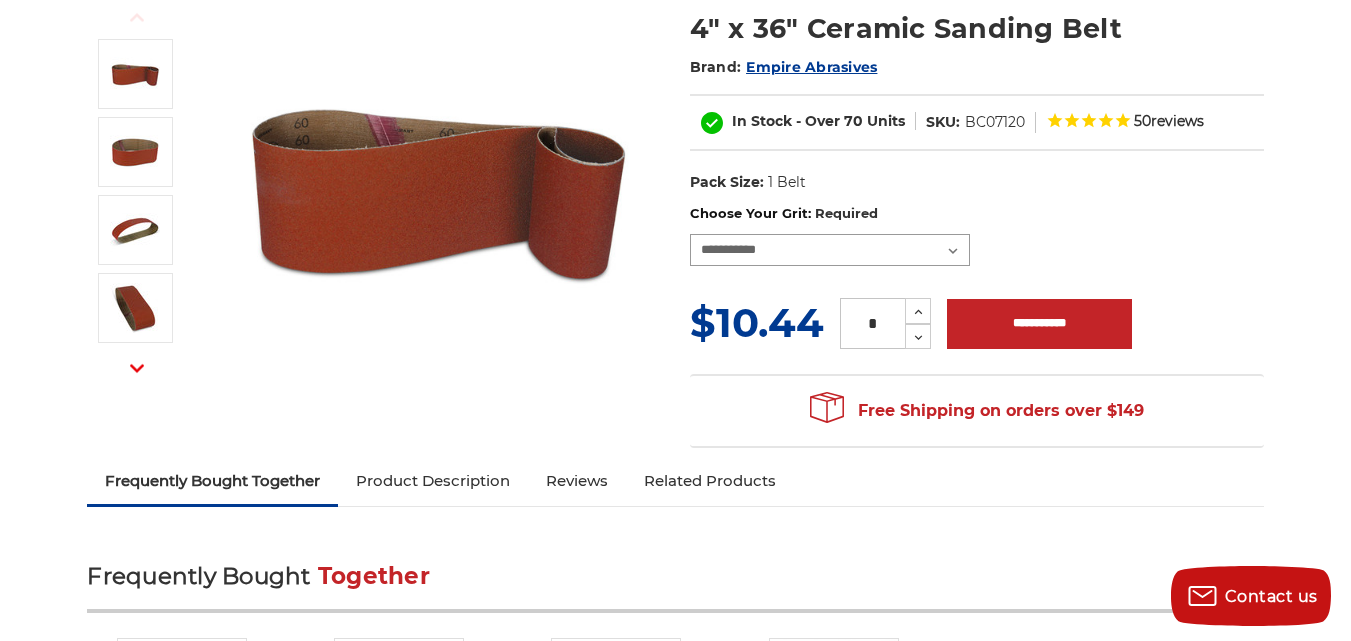 scroll, scrollTop: 0, scrollLeft: 0, axis: both 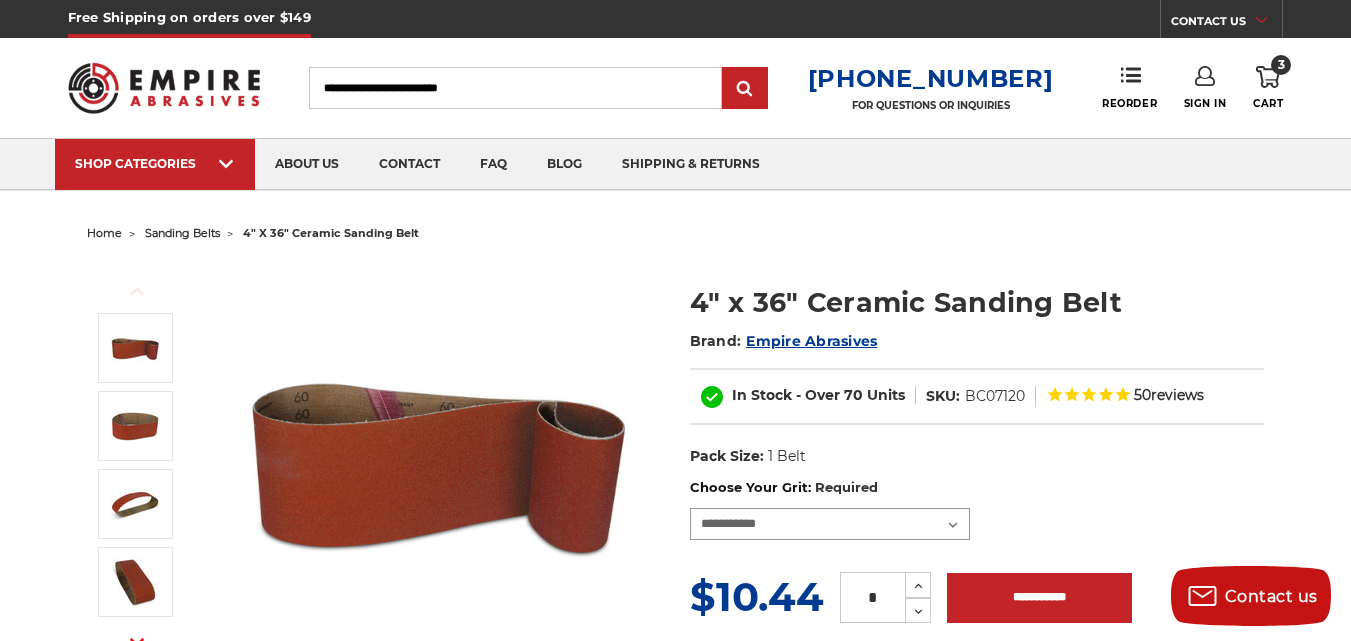 click on "**********" at bounding box center (830, 524) 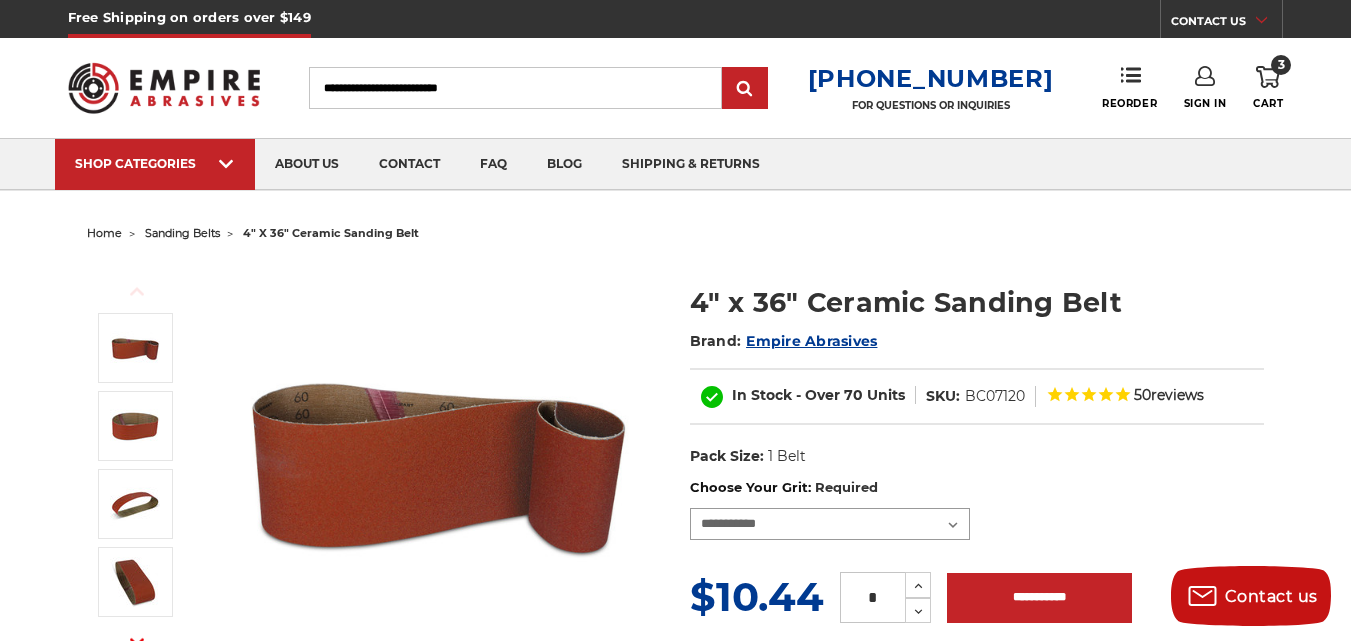 select on "****" 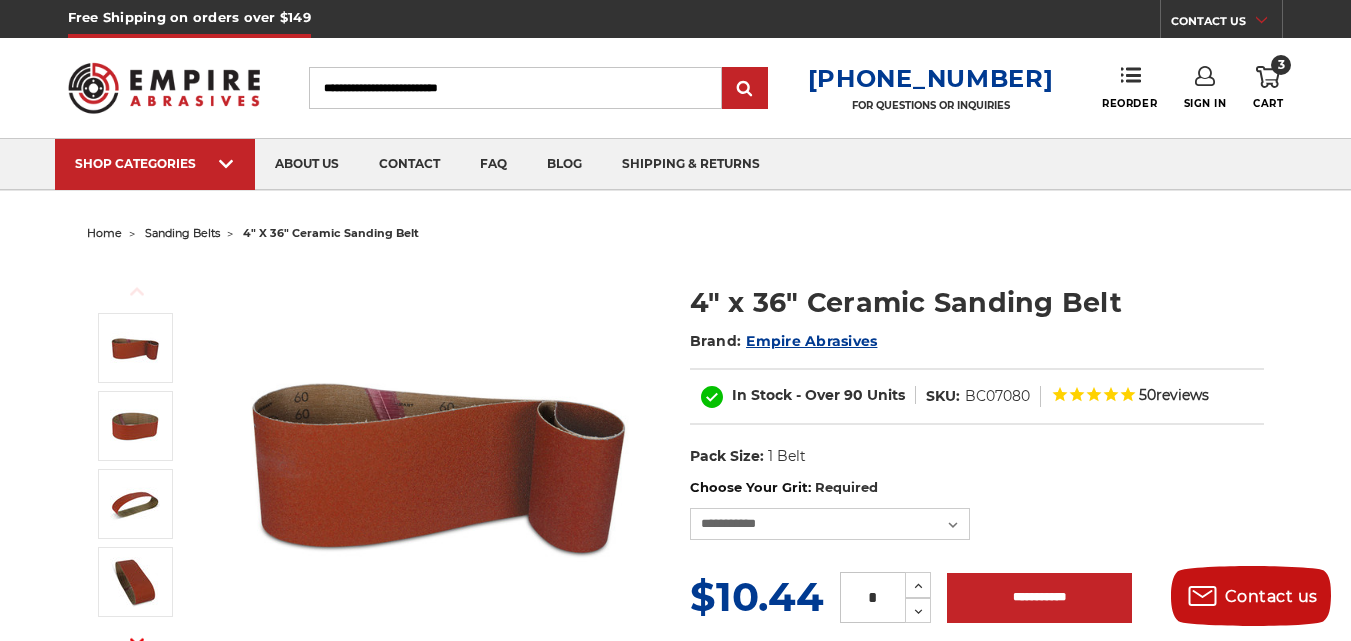 click on "3" at bounding box center [1281, 65] 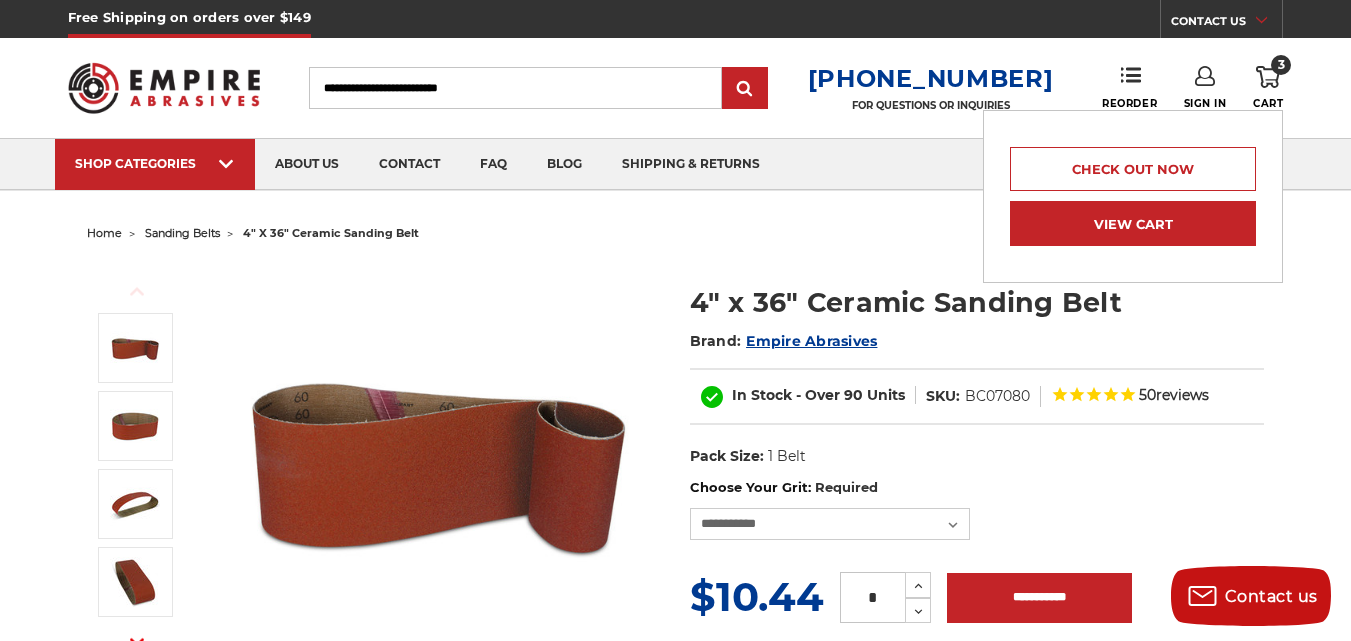 click on "View Cart" at bounding box center (1133, 223) 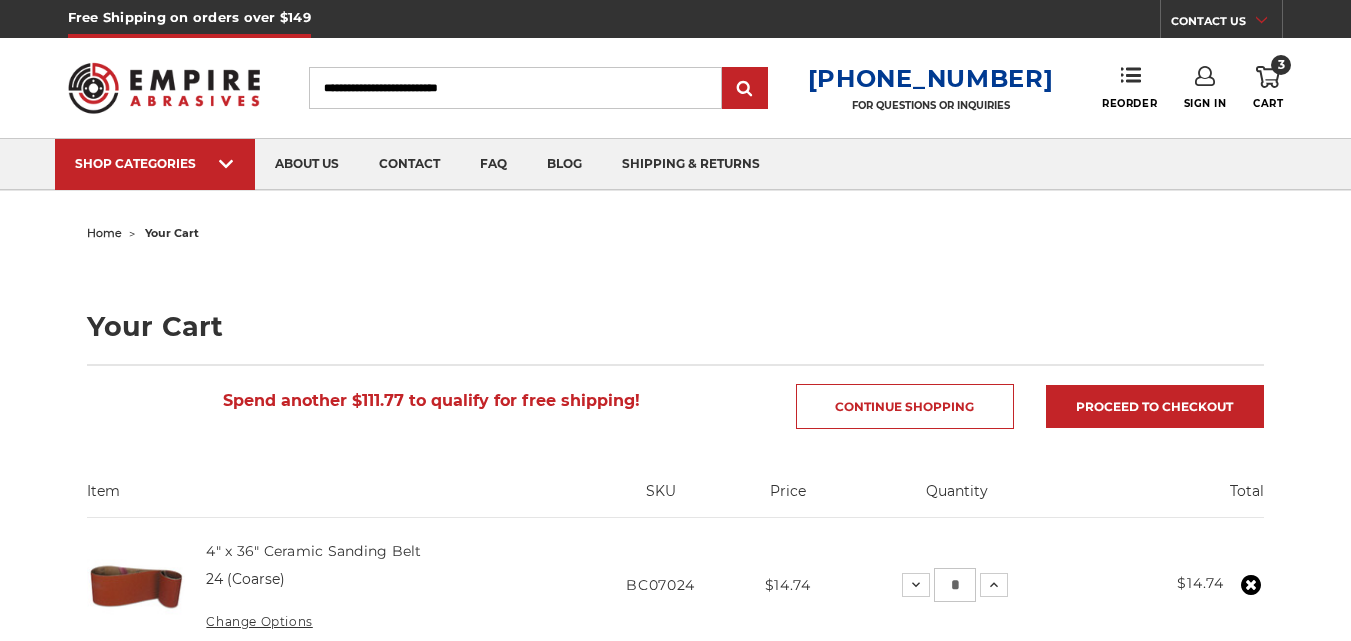 scroll, scrollTop: 0, scrollLeft: 0, axis: both 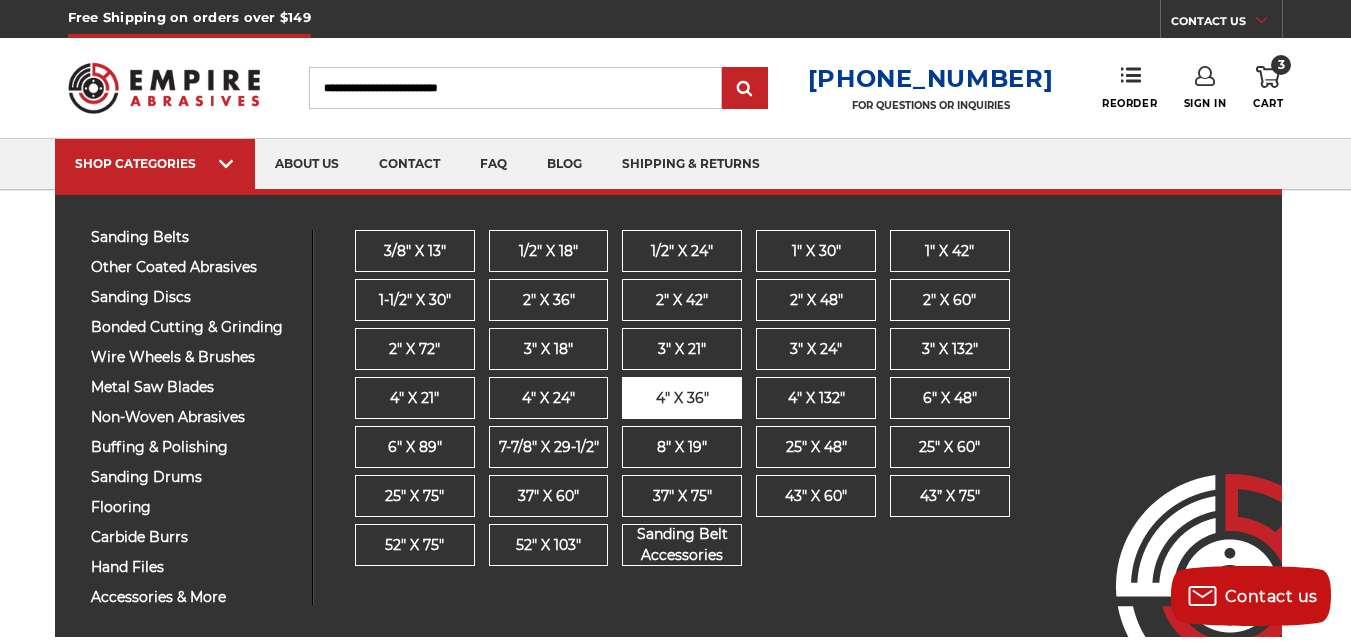 click on "4" x 36"" at bounding box center (682, 398) 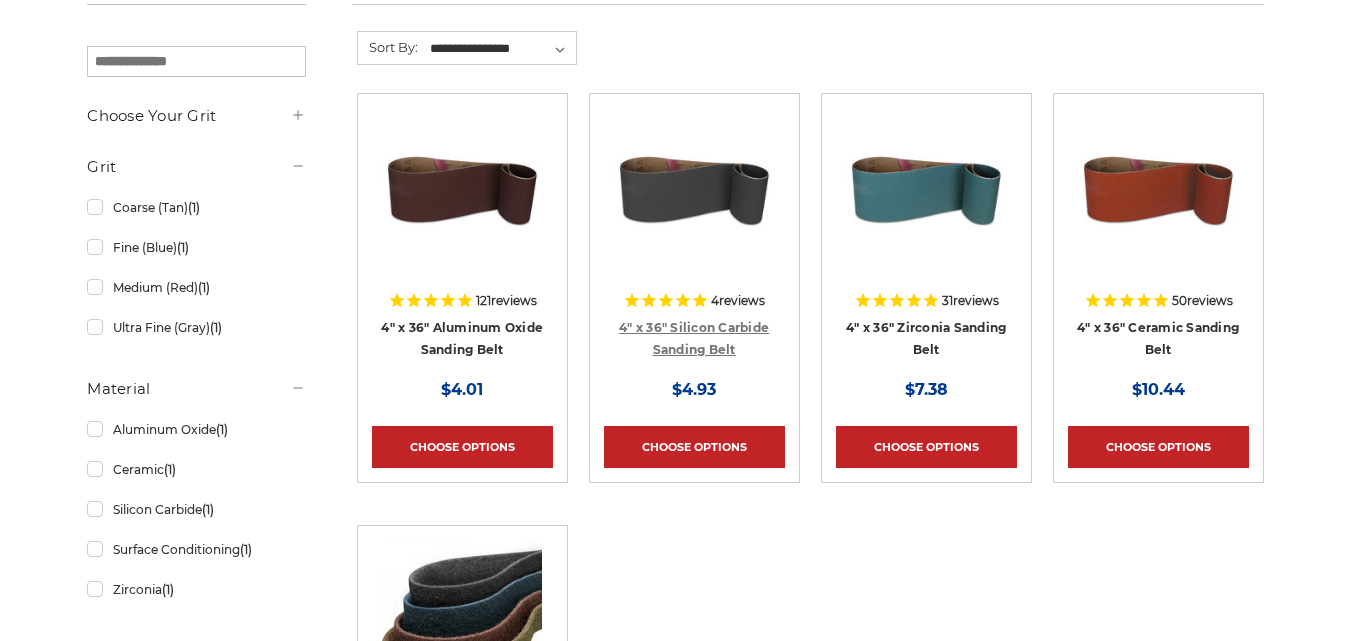 scroll, scrollTop: 400, scrollLeft: 0, axis: vertical 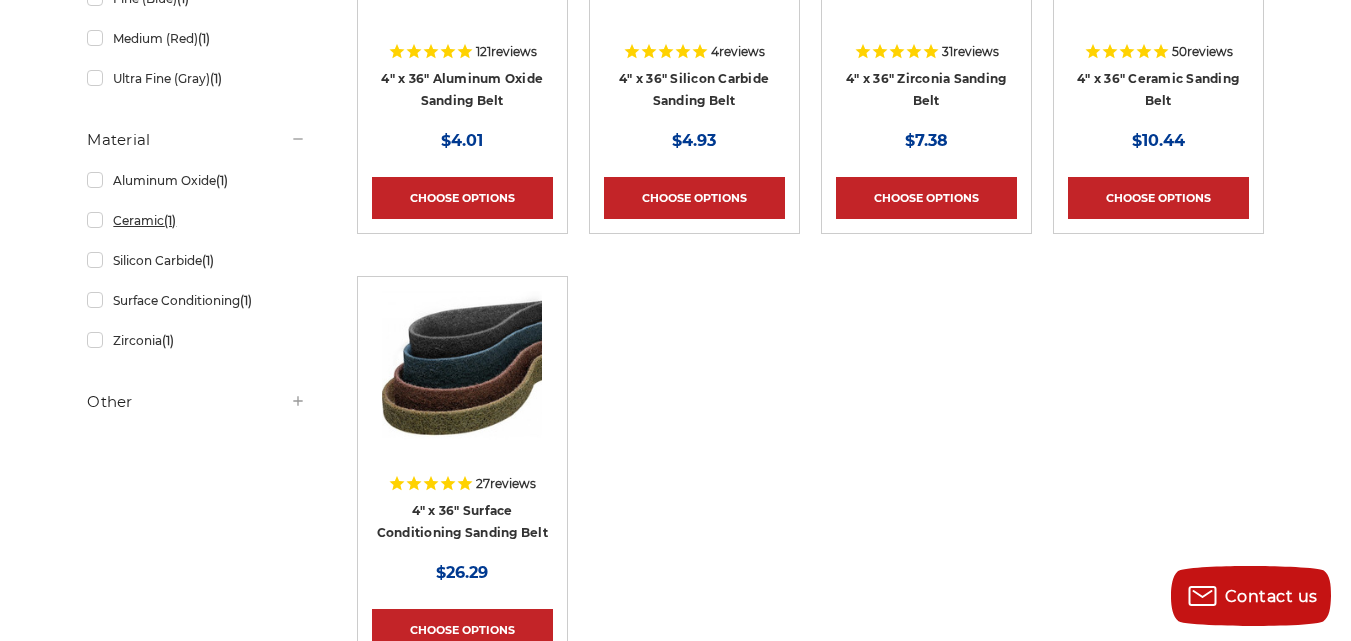 click on "Ceramic
(1)" at bounding box center [196, 220] 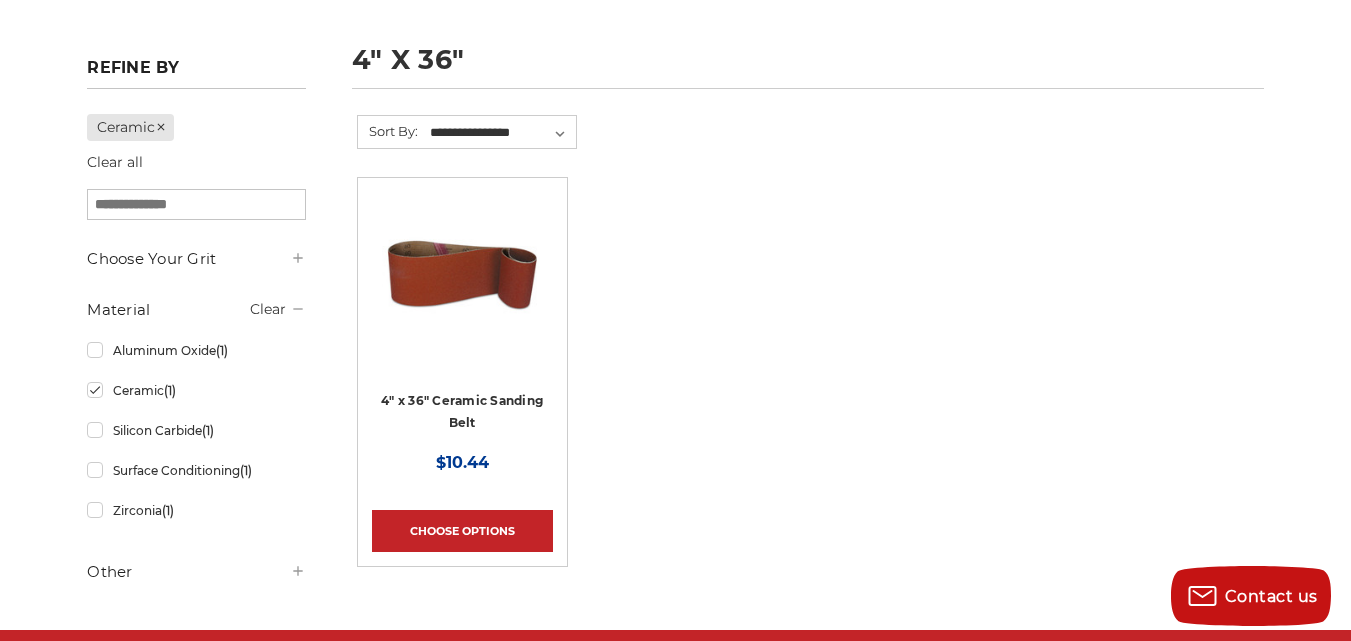 scroll, scrollTop: 400, scrollLeft: 0, axis: vertical 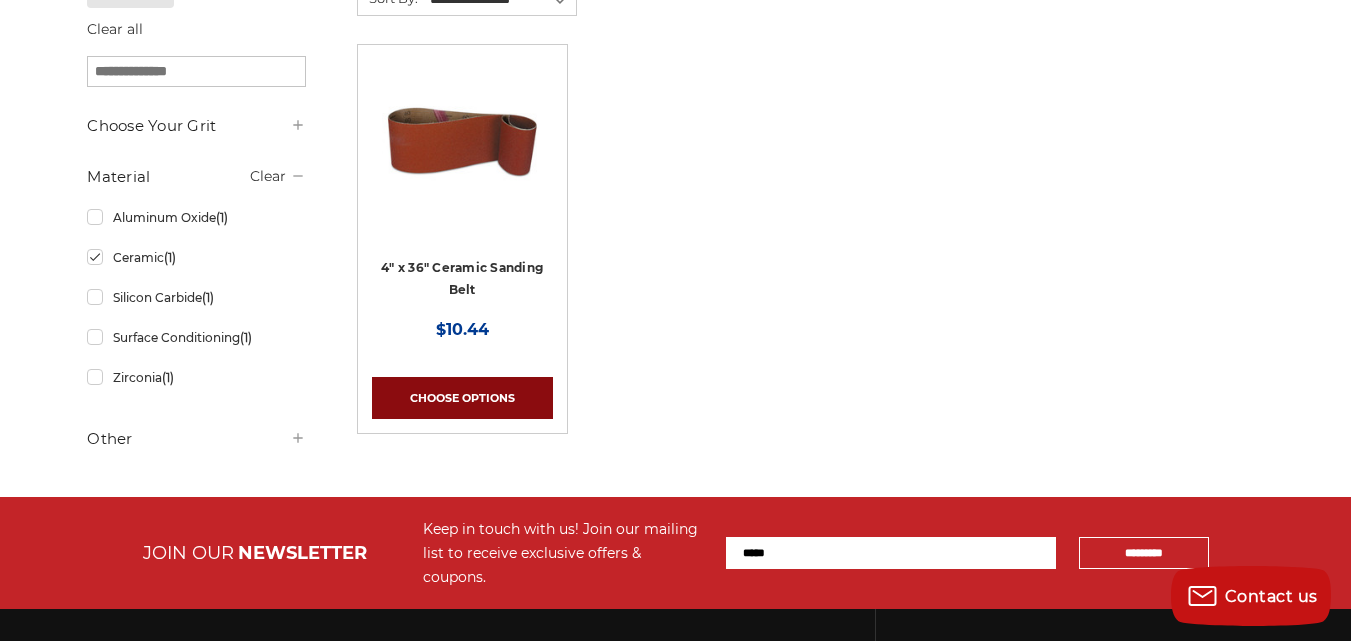 click on "Choose Options" at bounding box center [462, 398] 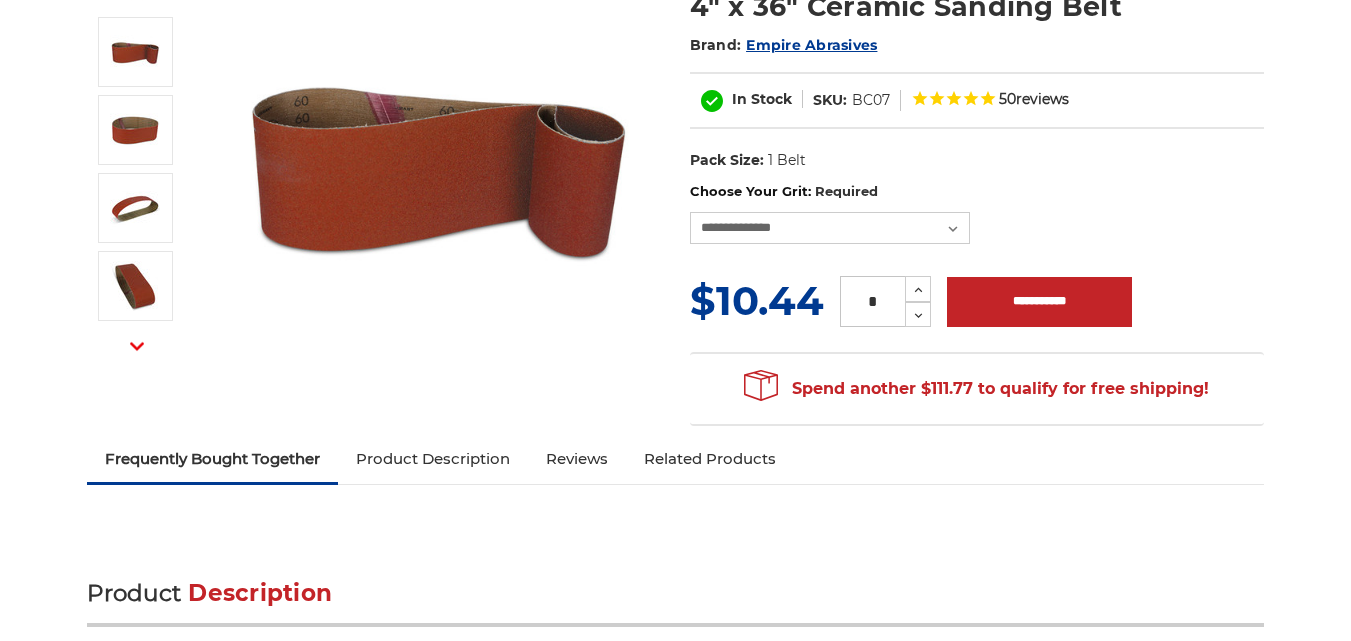 scroll, scrollTop: 400, scrollLeft: 0, axis: vertical 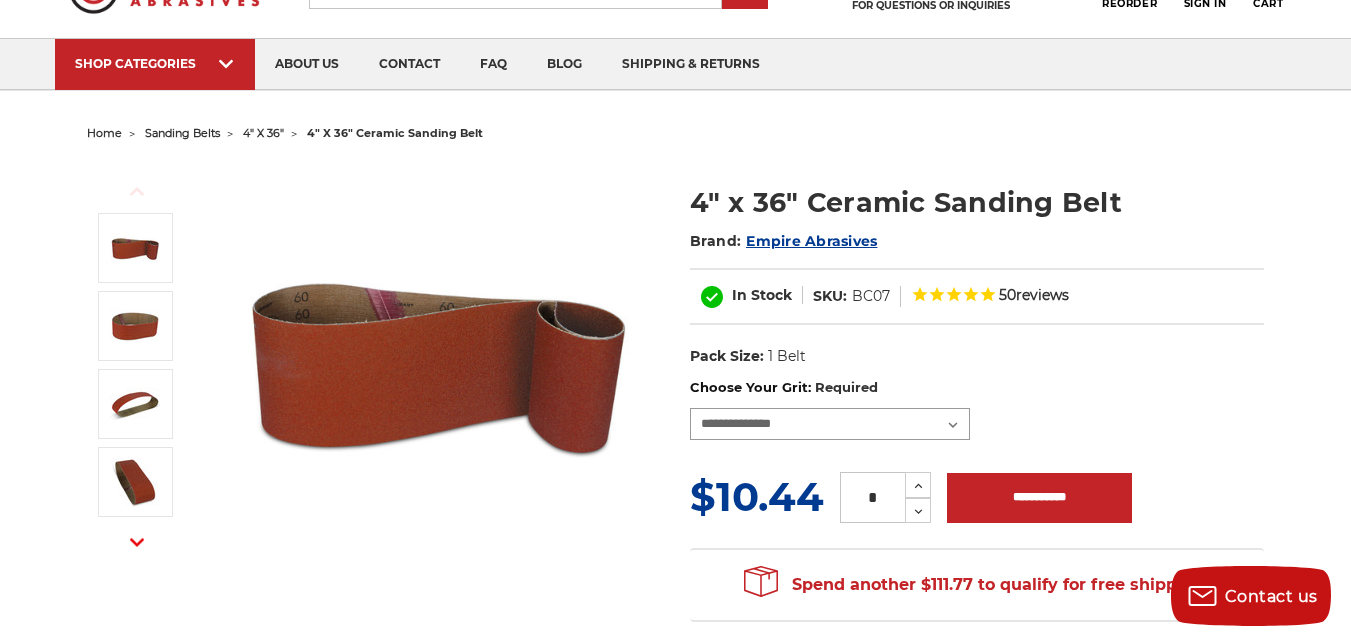 click on "**********" at bounding box center [830, 424] 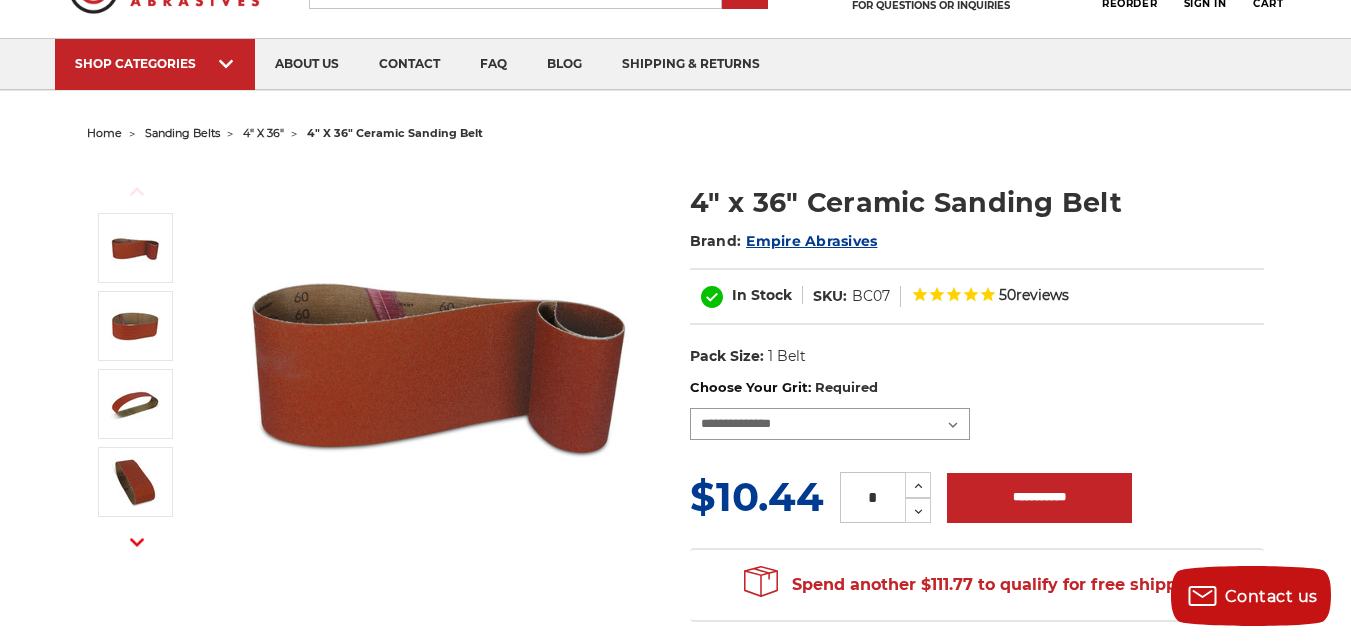 select on "****" 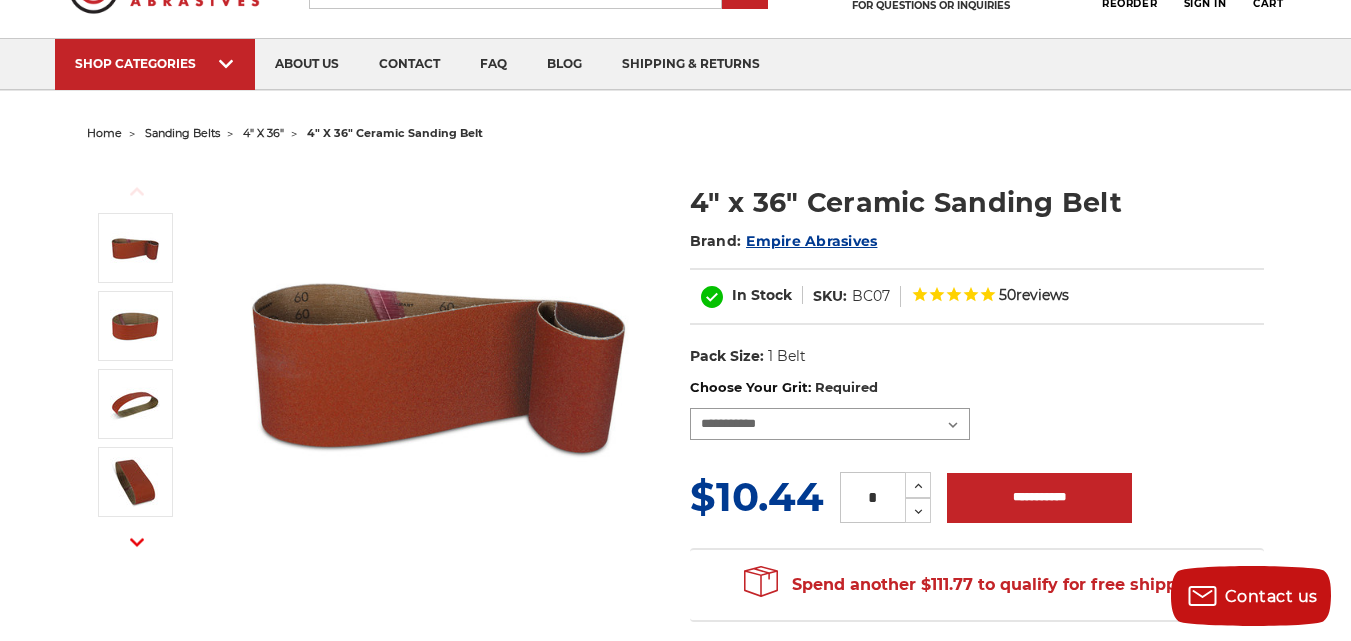 click on "**********" at bounding box center [830, 424] 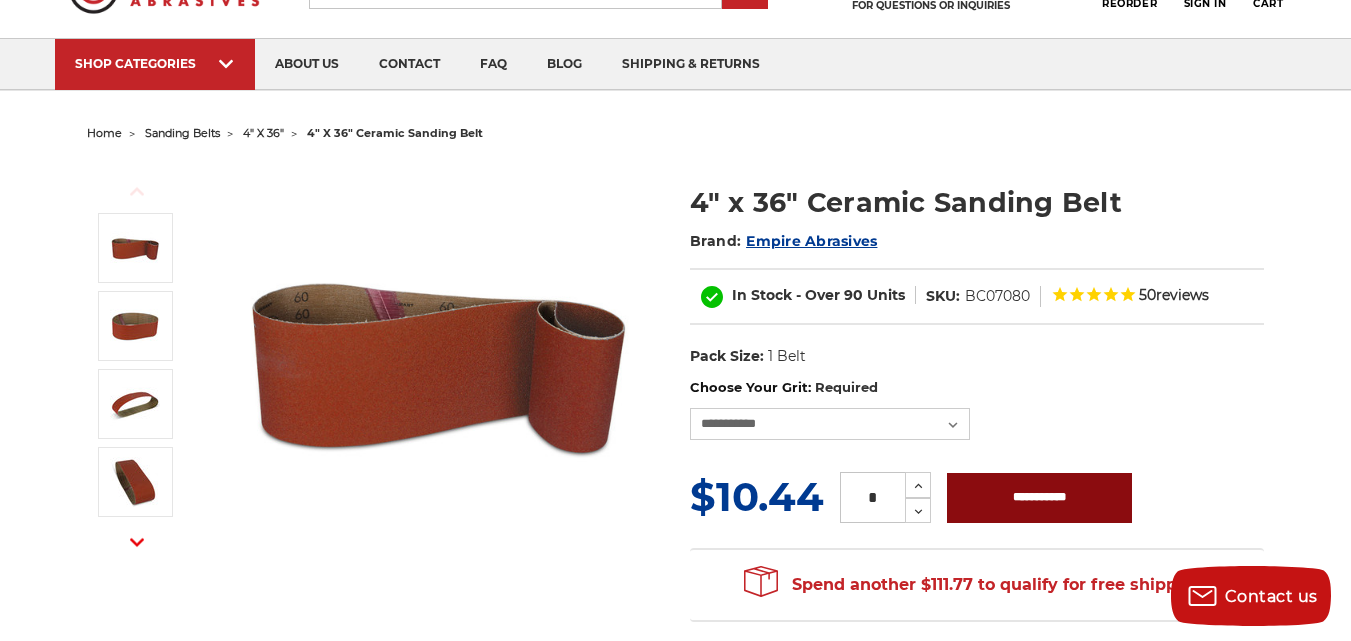 click on "**********" at bounding box center [1039, 498] 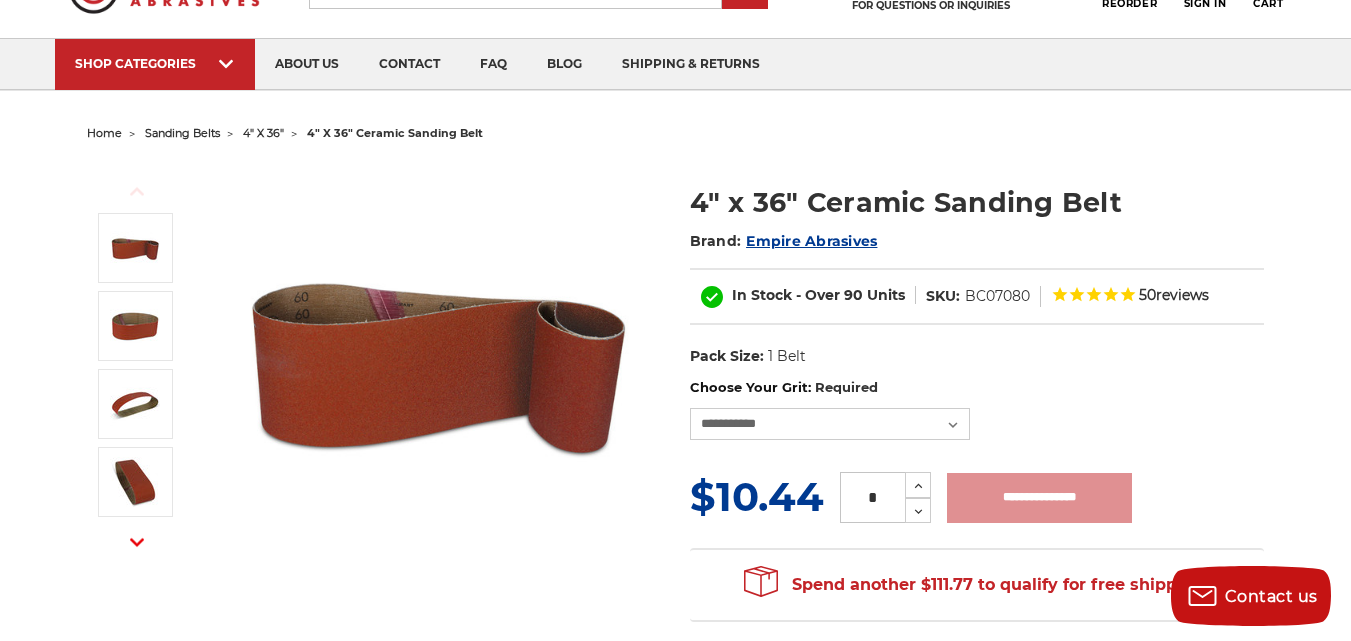 type on "**********" 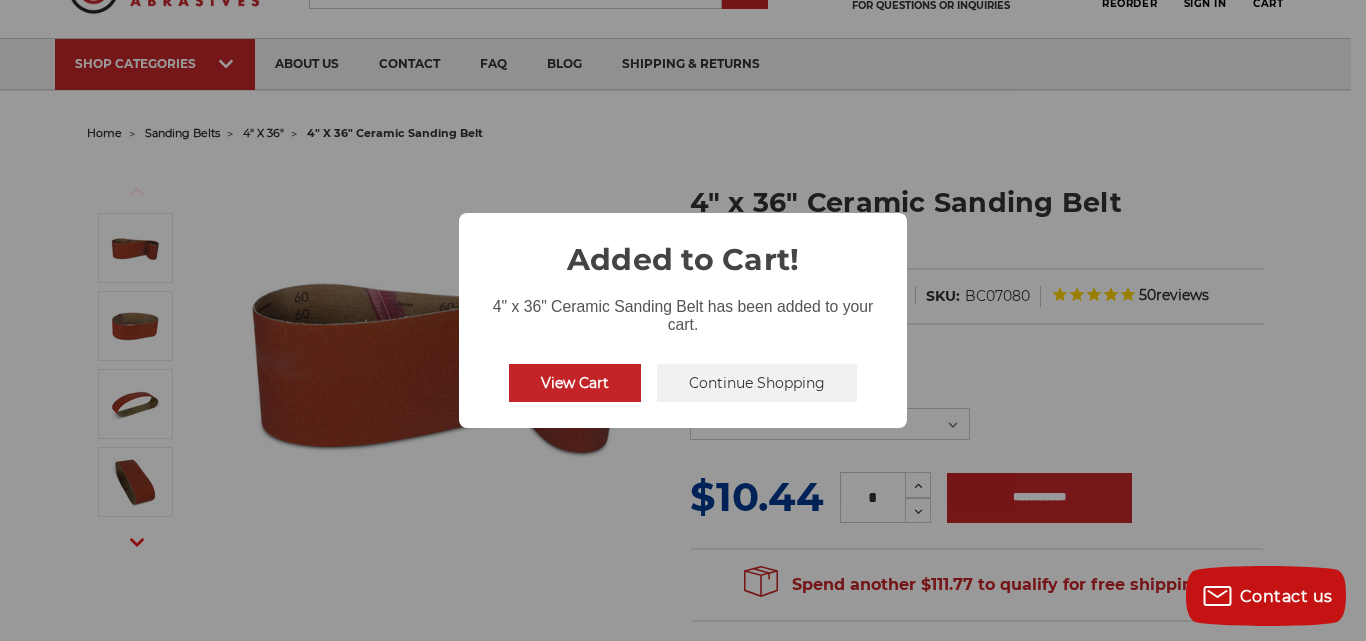 click on "Continue Shopping" at bounding box center [757, 383] 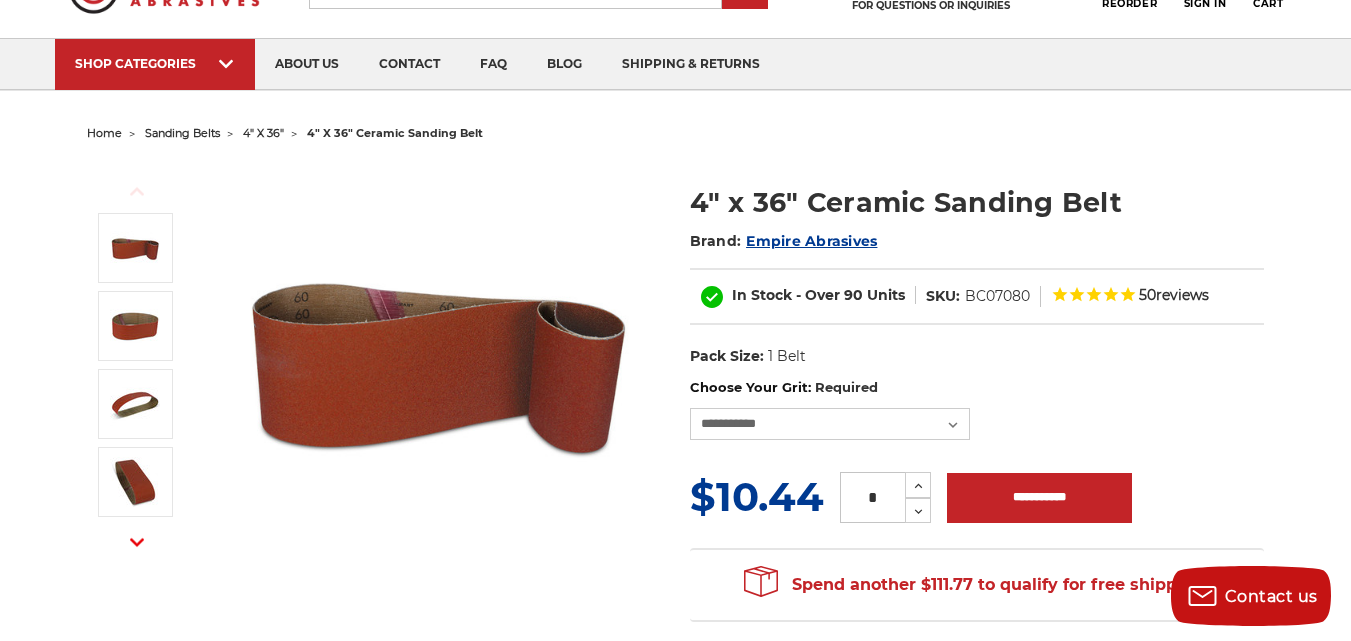 click on "sanding belts" at bounding box center [182, 133] 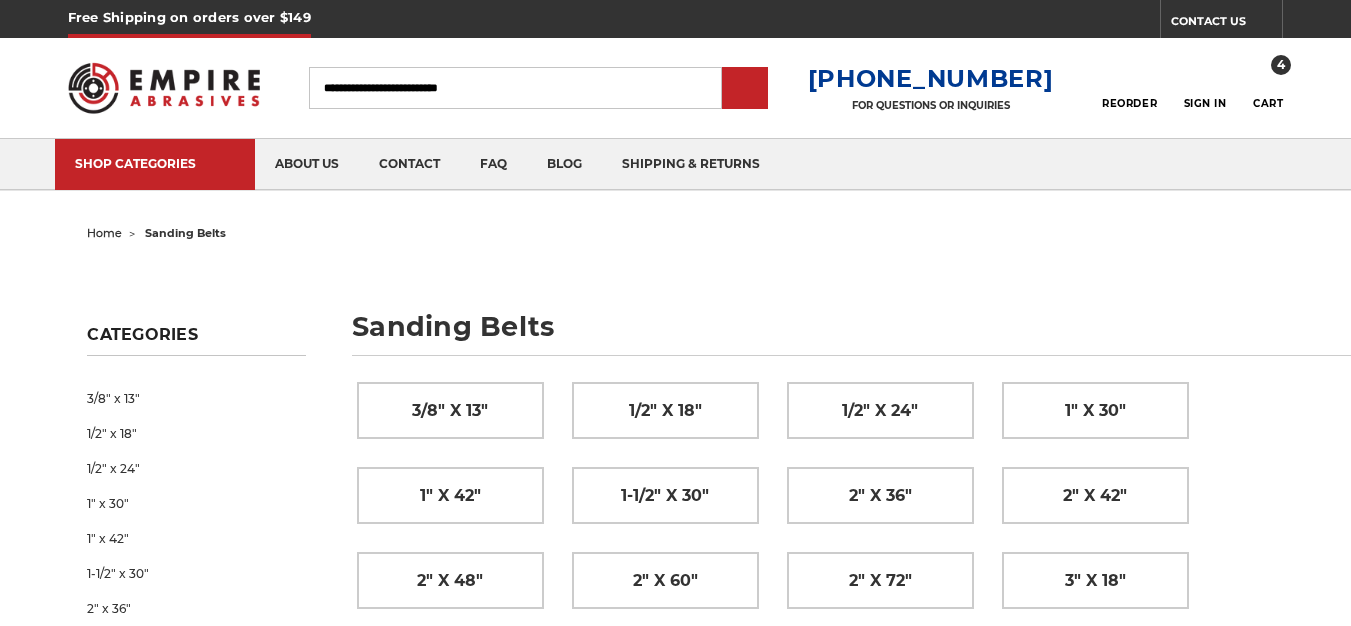 scroll, scrollTop: 200, scrollLeft: 0, axis: vertical 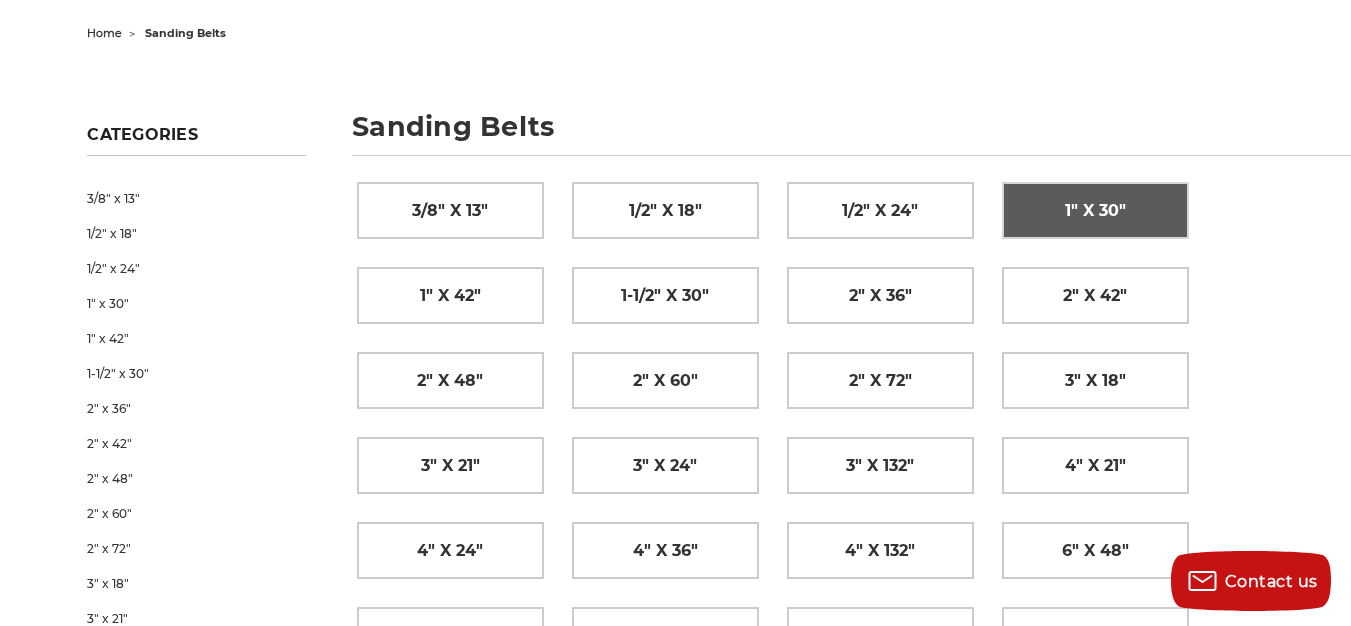 click on "1" x 30"" at bounding box center (1095, 211) 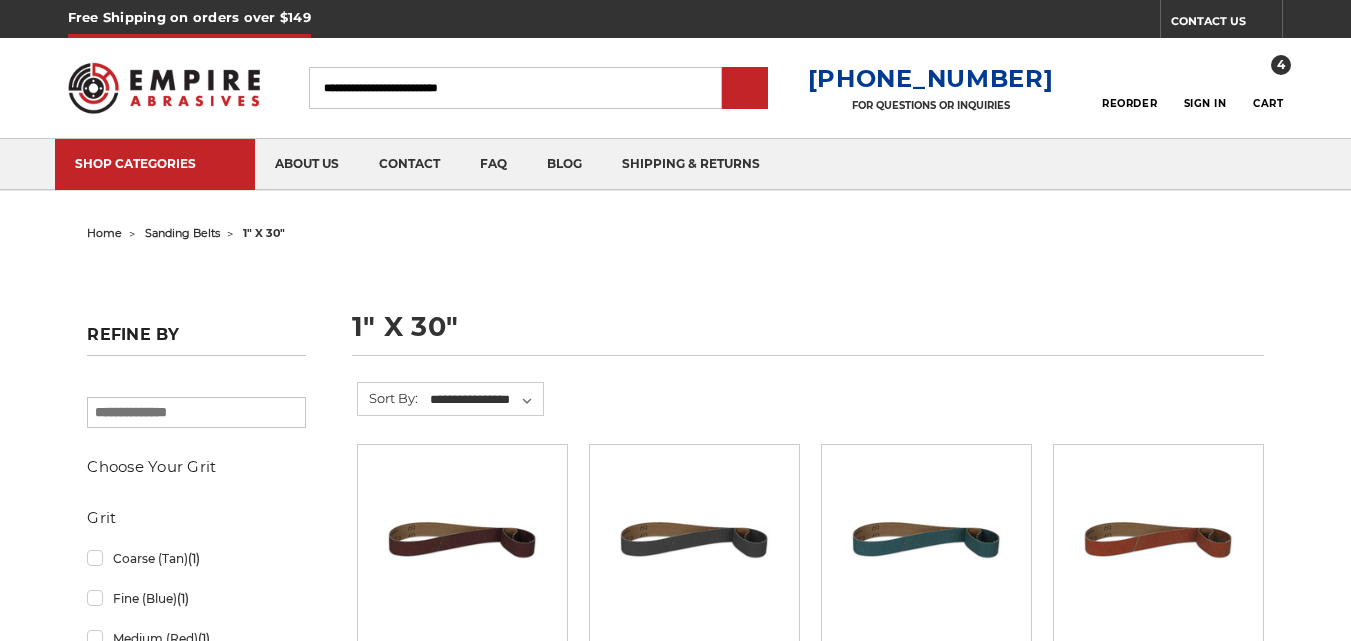 scroll, scrollTop: 0, scrollLeft: 0, axis: both 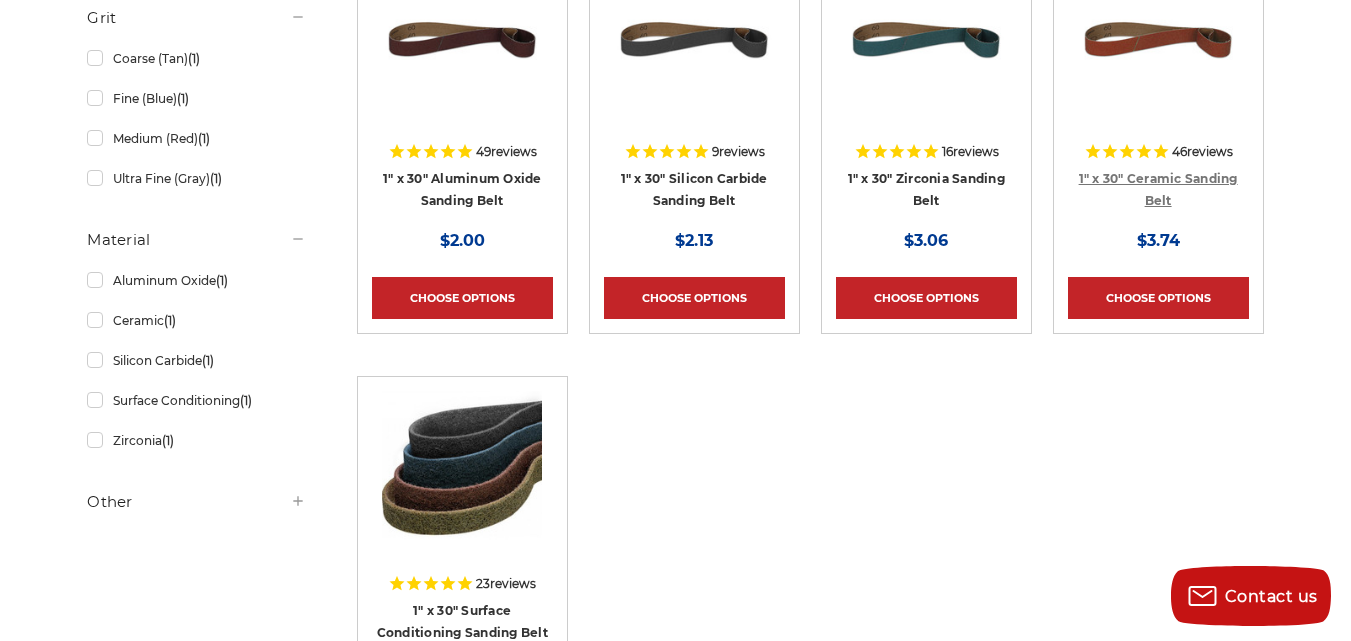 click on "1" x 30" Ceramic Sanding Belt" at bounding box center [1158, 190] 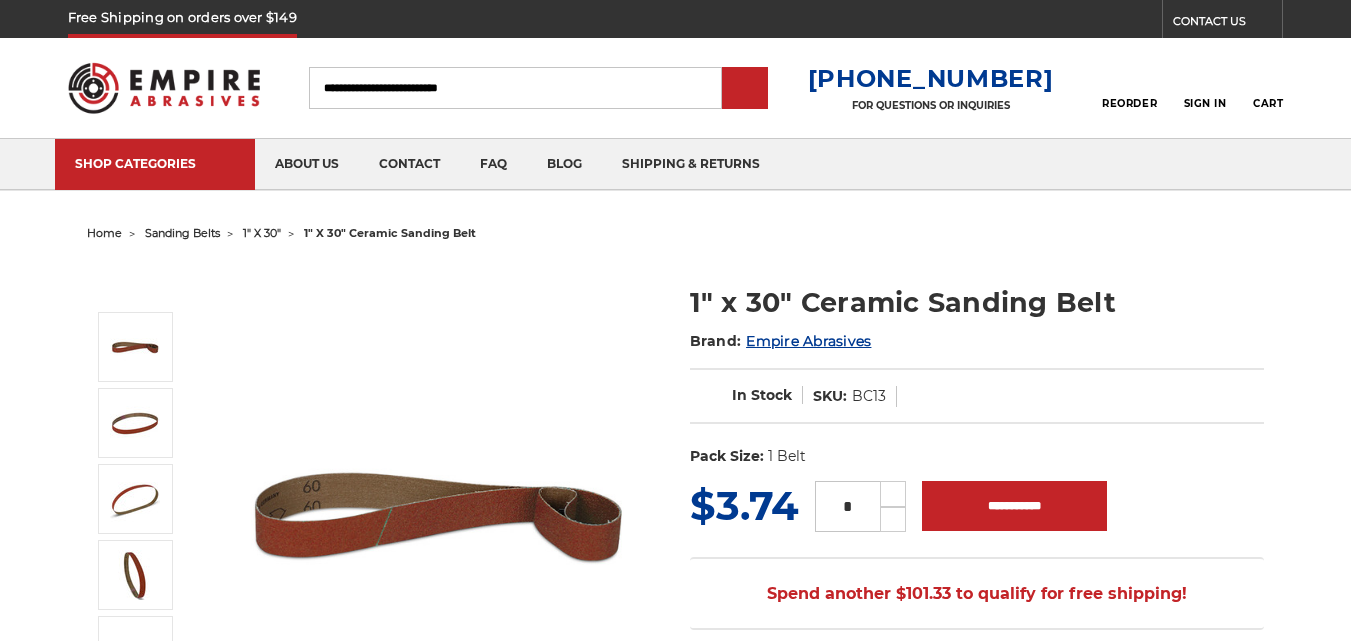 scroll, scrollTop: 0, scrollLeft: 0, axis: both 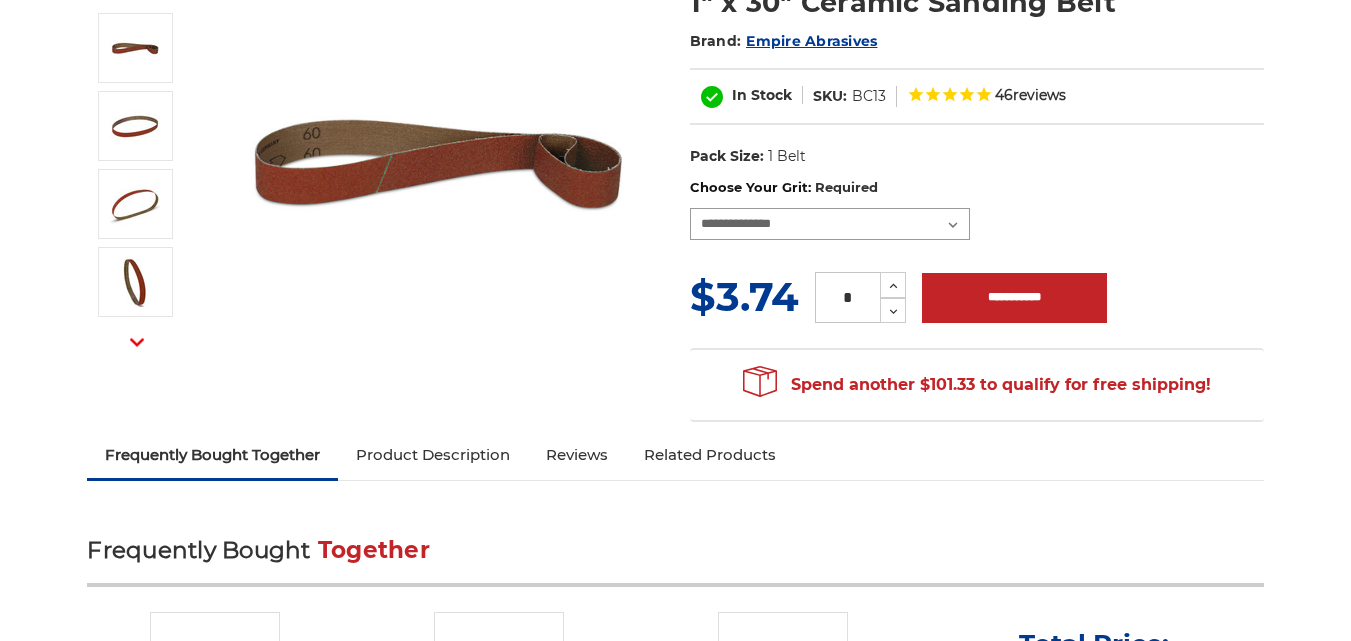 click on "**********" at bounding box center (830, 224) 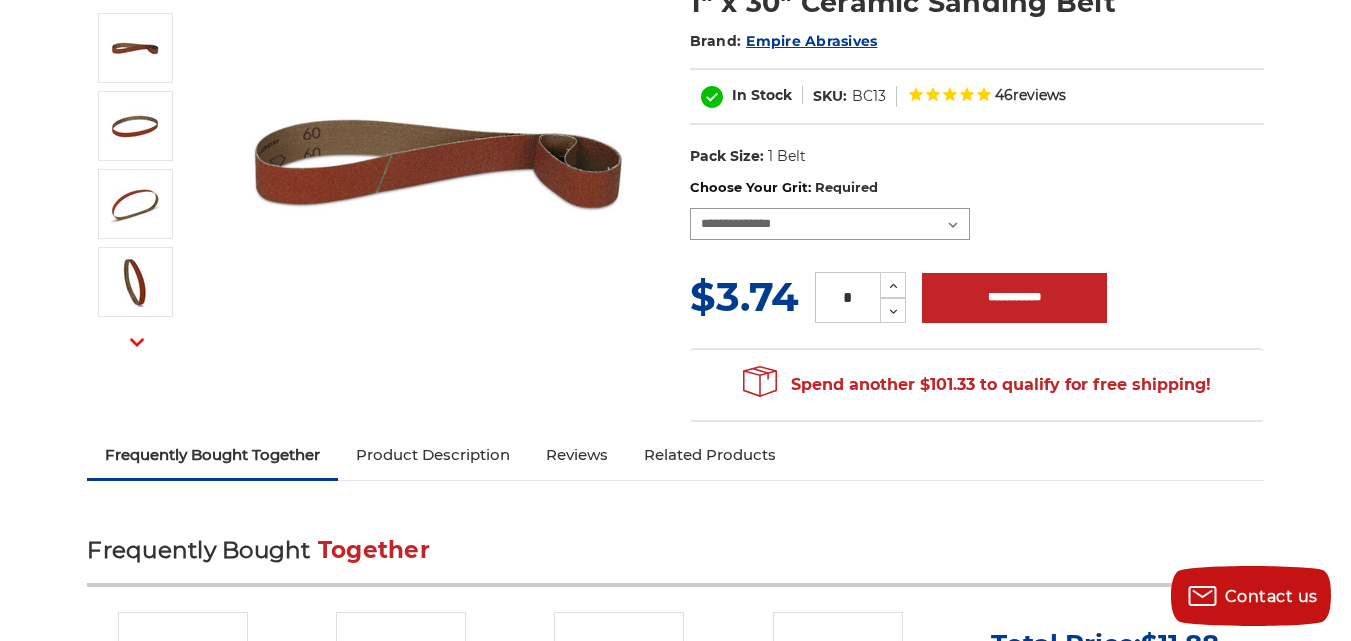select on "****" 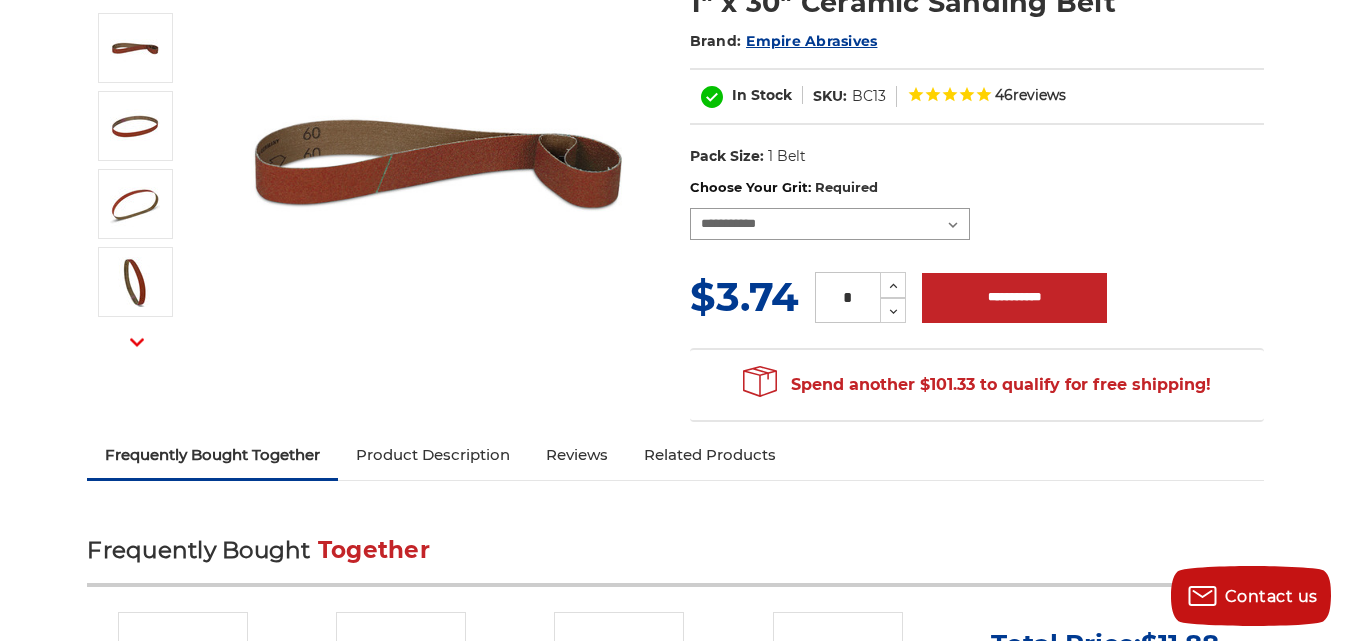 click on "**********" at bounding box center [830, 224] 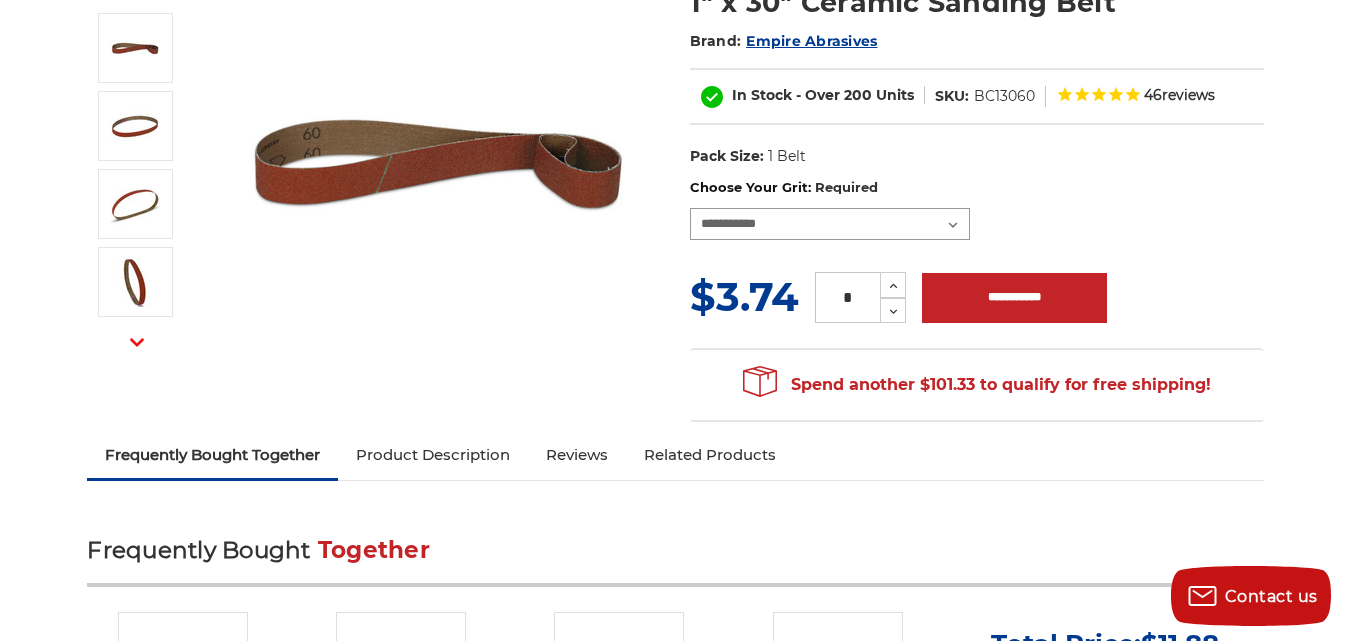 scroll, scrollTop: 200, scrollLeft: 0, axis: vertical 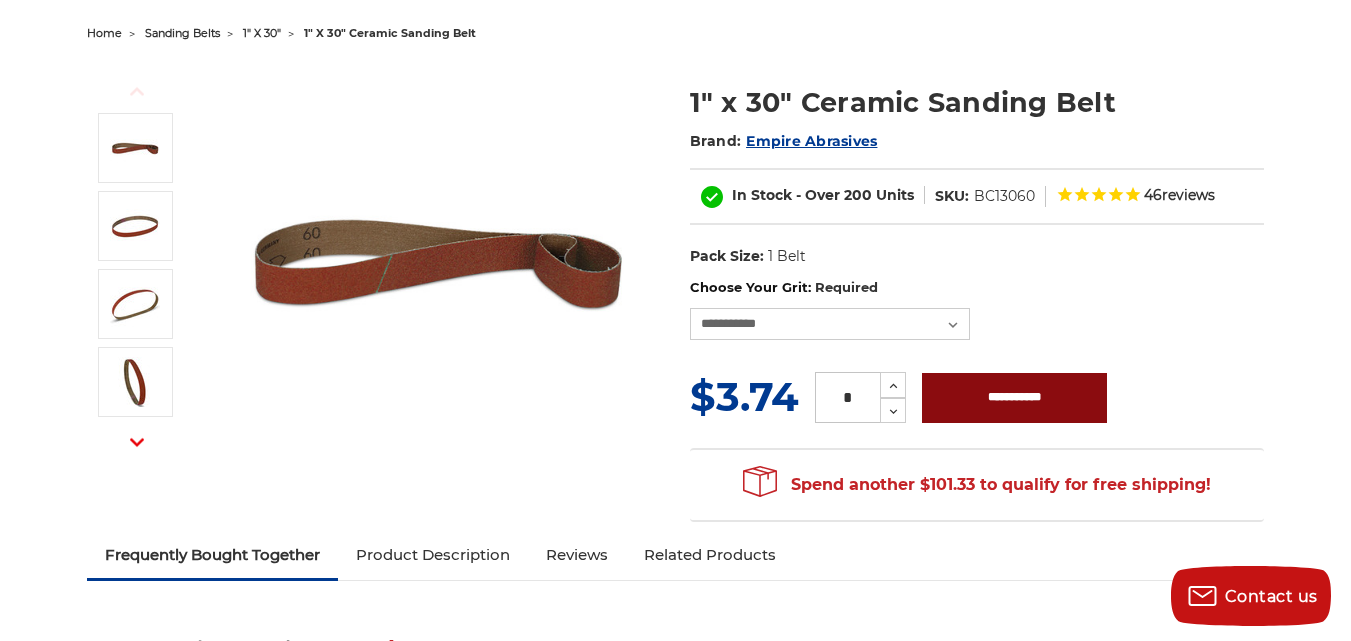 click on "**********" at bounding box center [1014, 398] 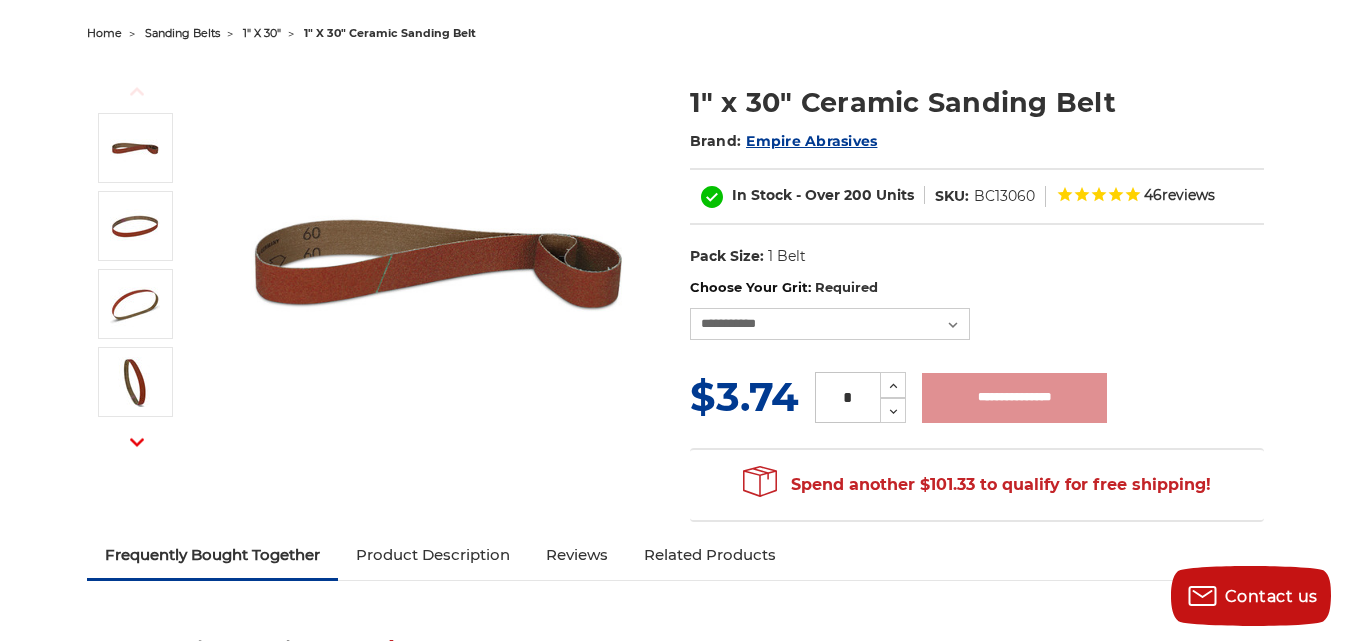 type on "**********" 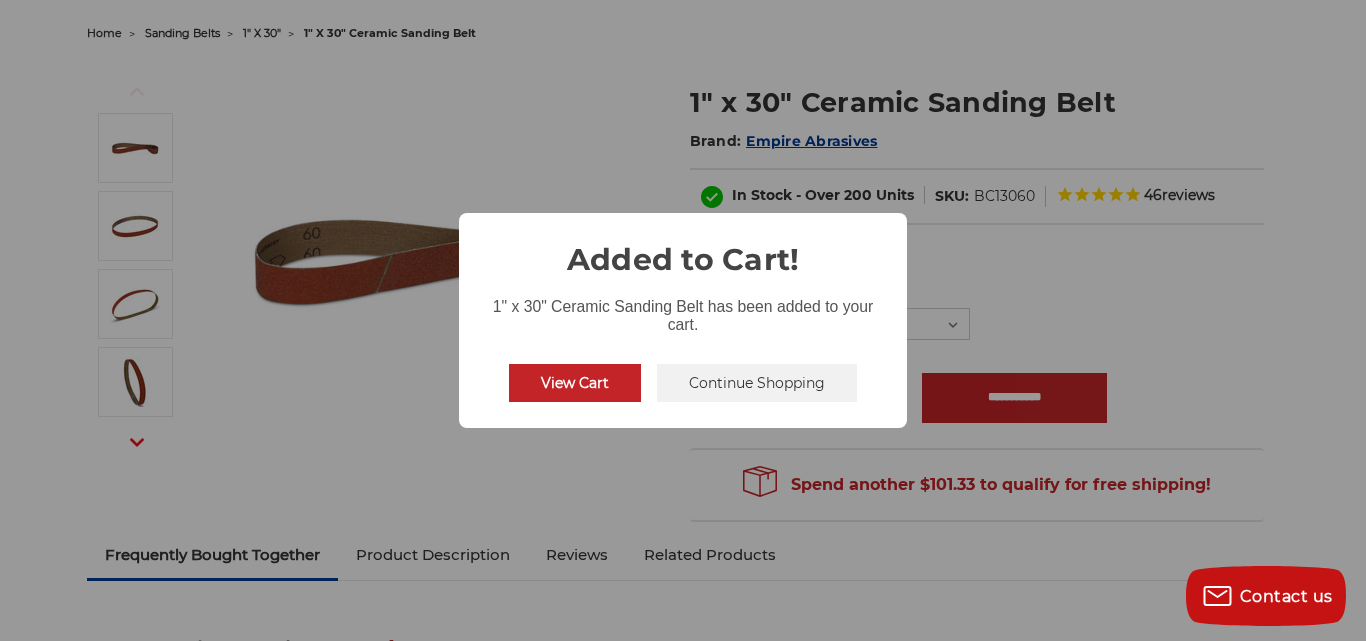 click on "Continue Shopping" at bounding box center [757, 383] 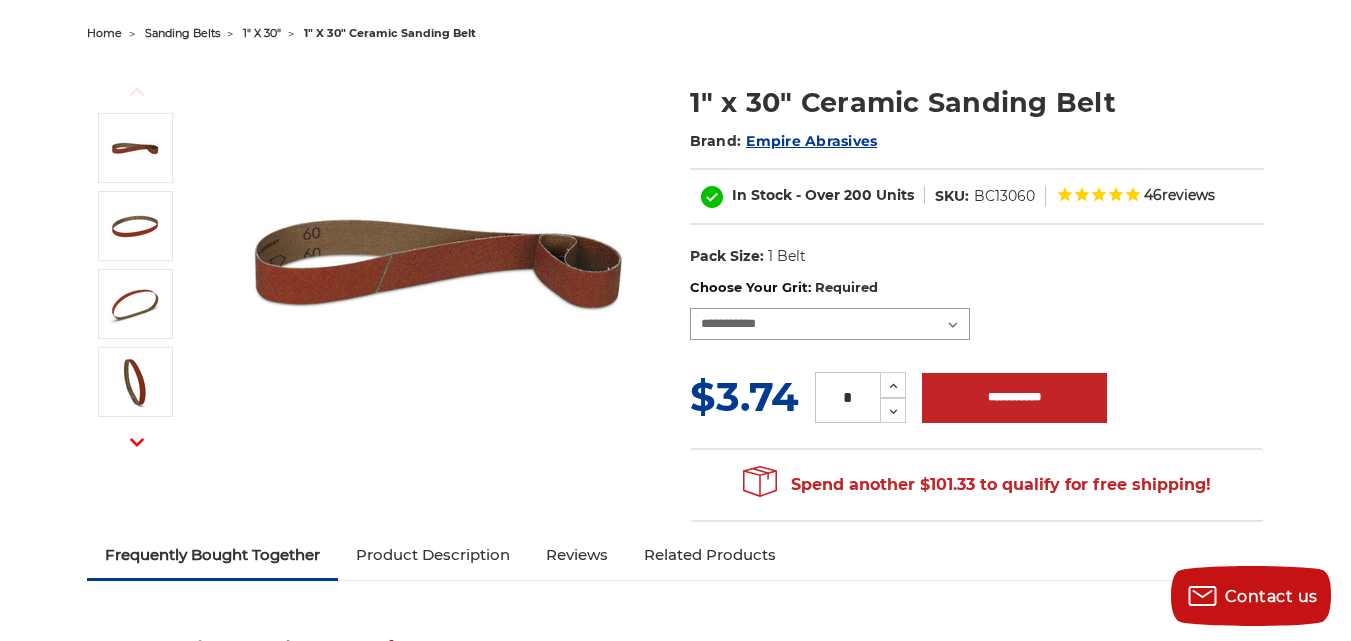 click on "**********" at bounding box center [830, 324] 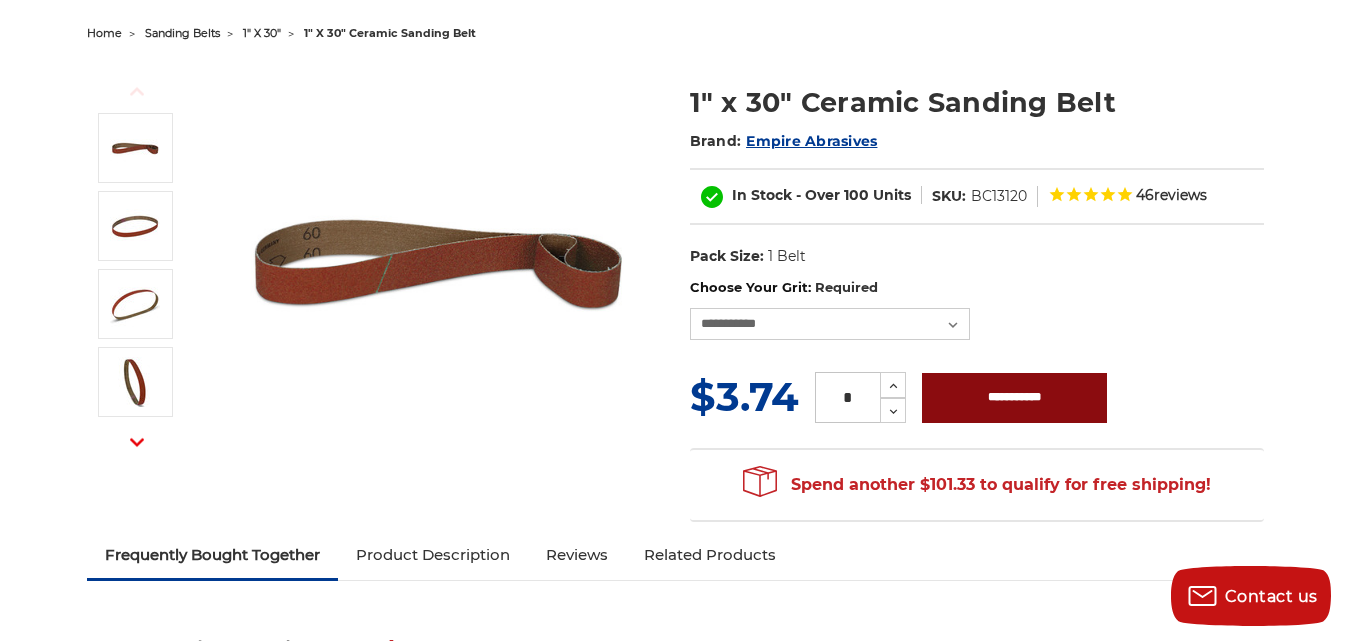 click on "**********" at bounding box center [1014, 398] 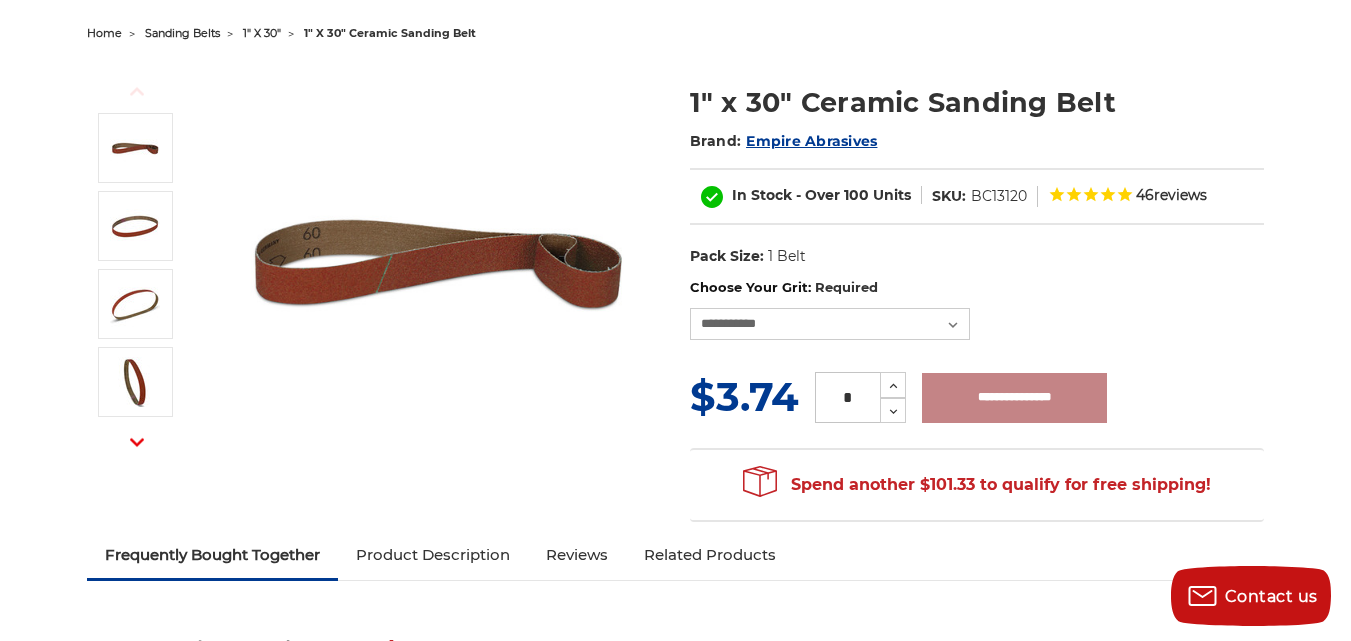 type on "**********" 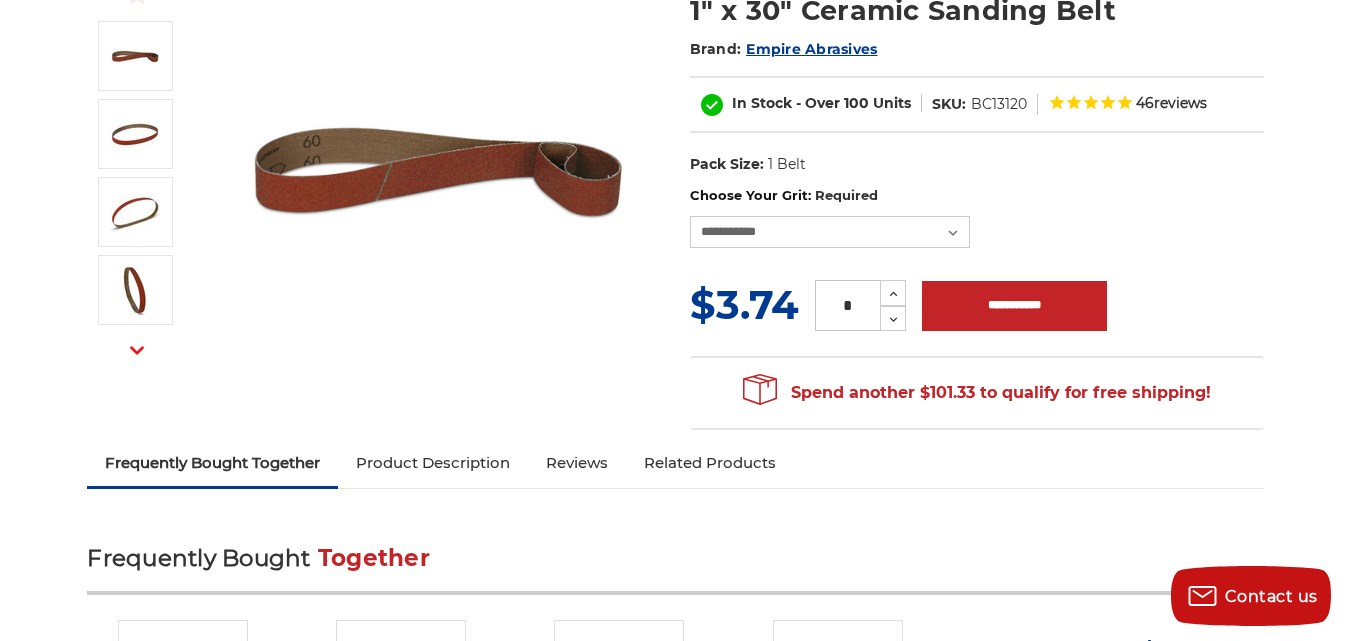 scroll, scrollTop: 200, scrollLeft: 0, axis: vertical 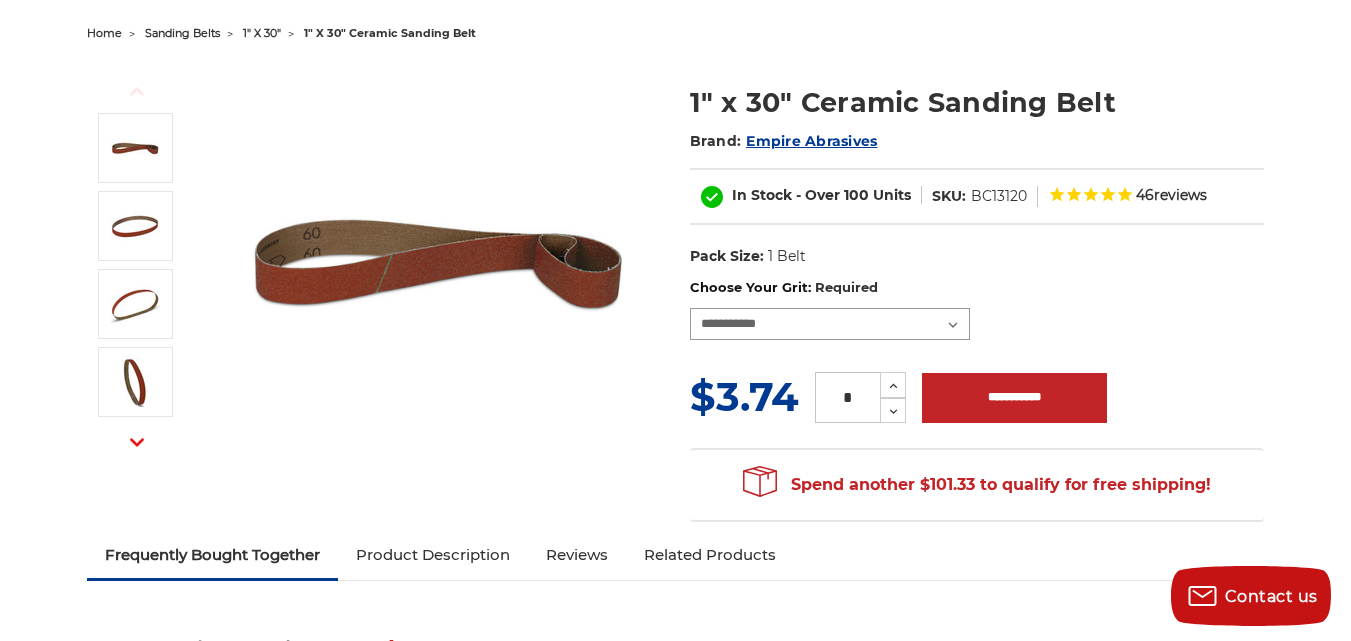 click on "**********" at bounding box center (830, 324) 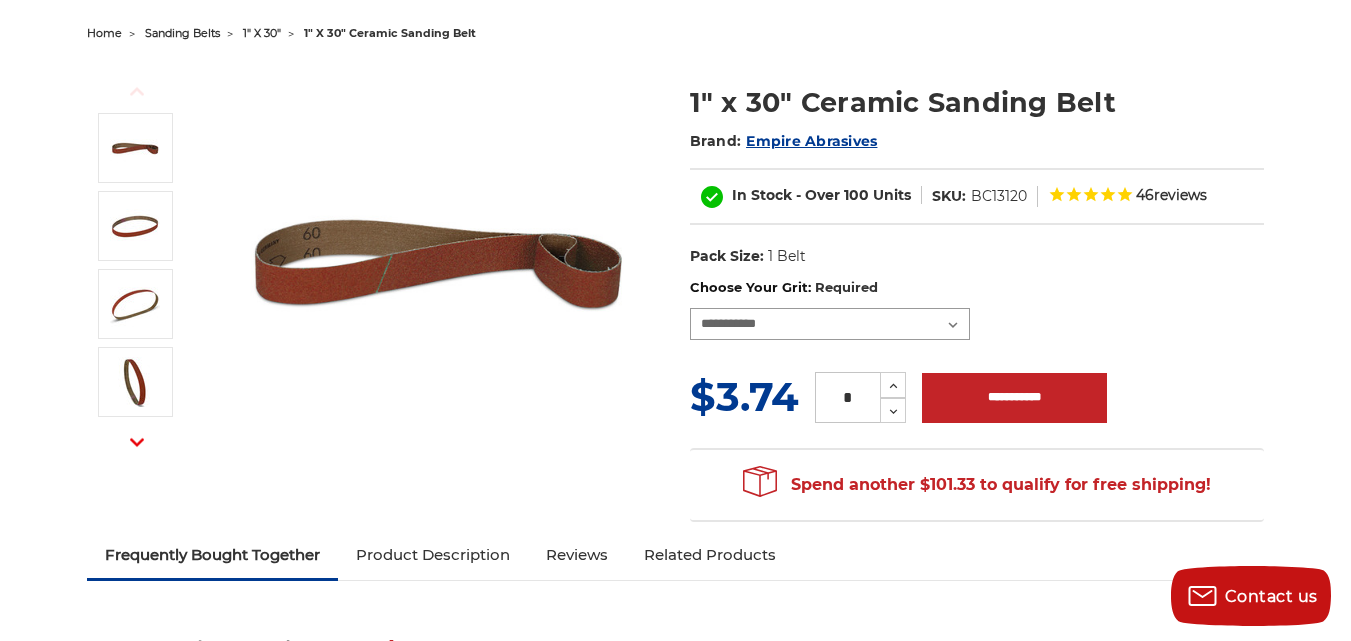 select on "****" 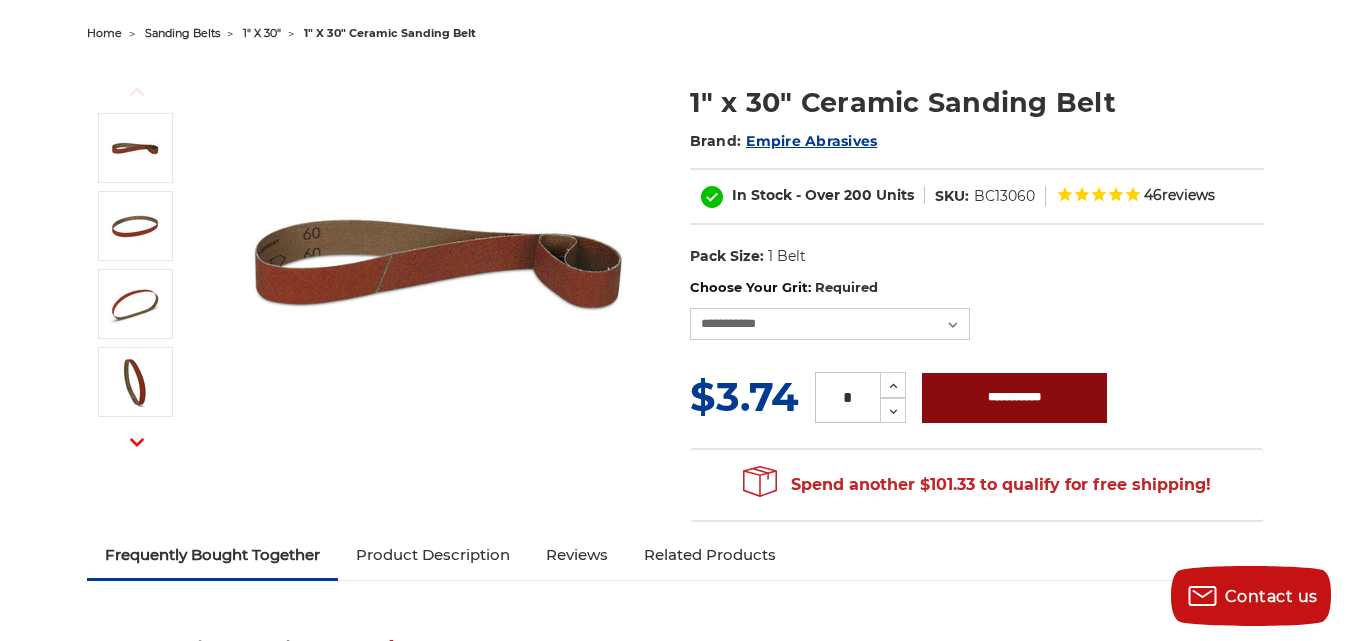 click on "**********" at bounding box center [1014, 398] 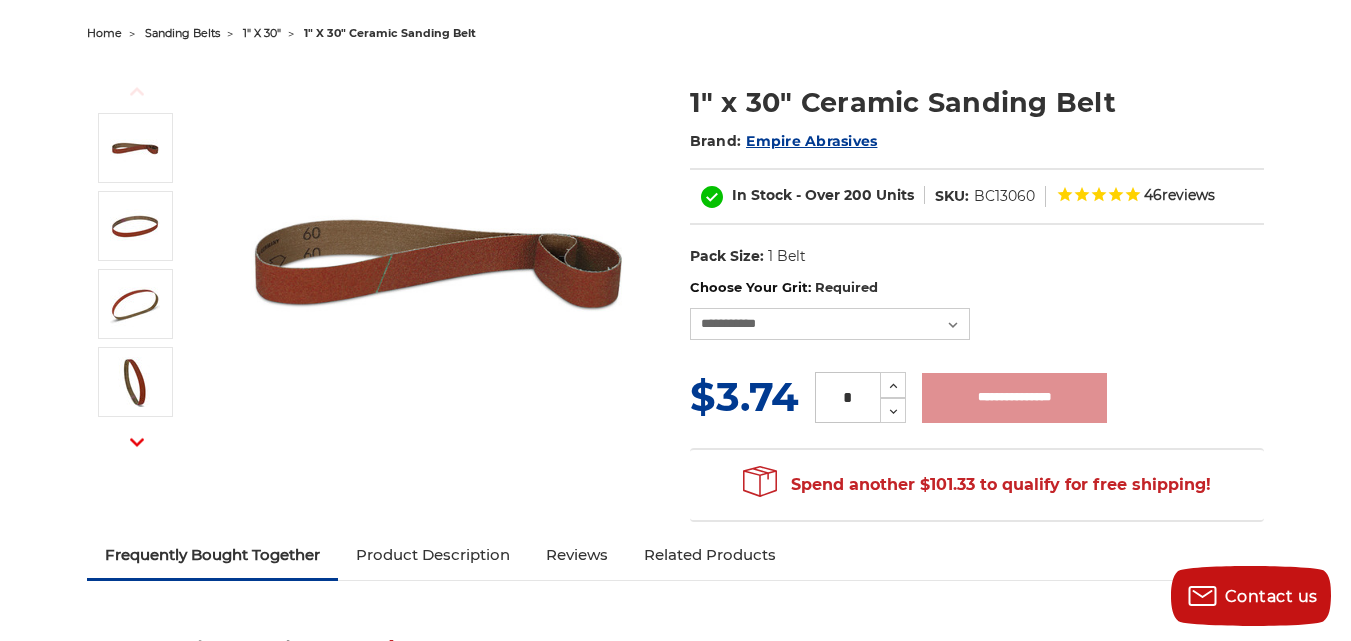 type on "**********" 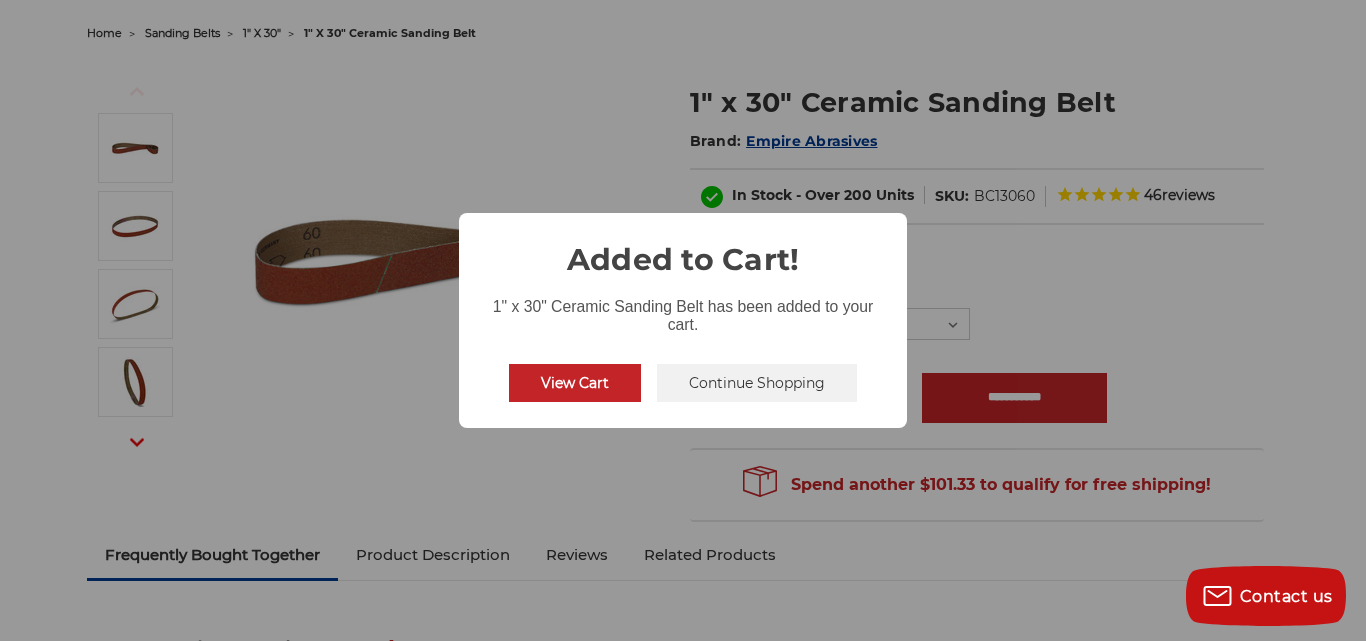 click on "View Cart" at bounding box center [575, 383] 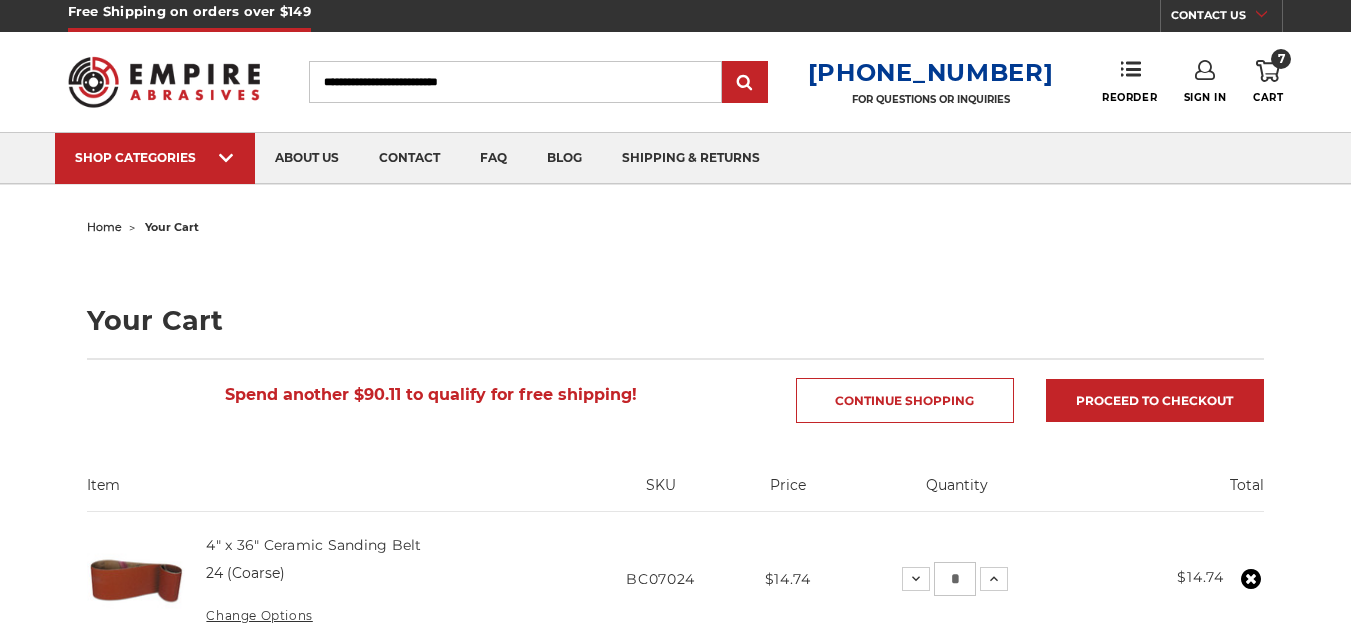 scroll, scrollTop: 300, scrollLeft: 0, axis: vertical 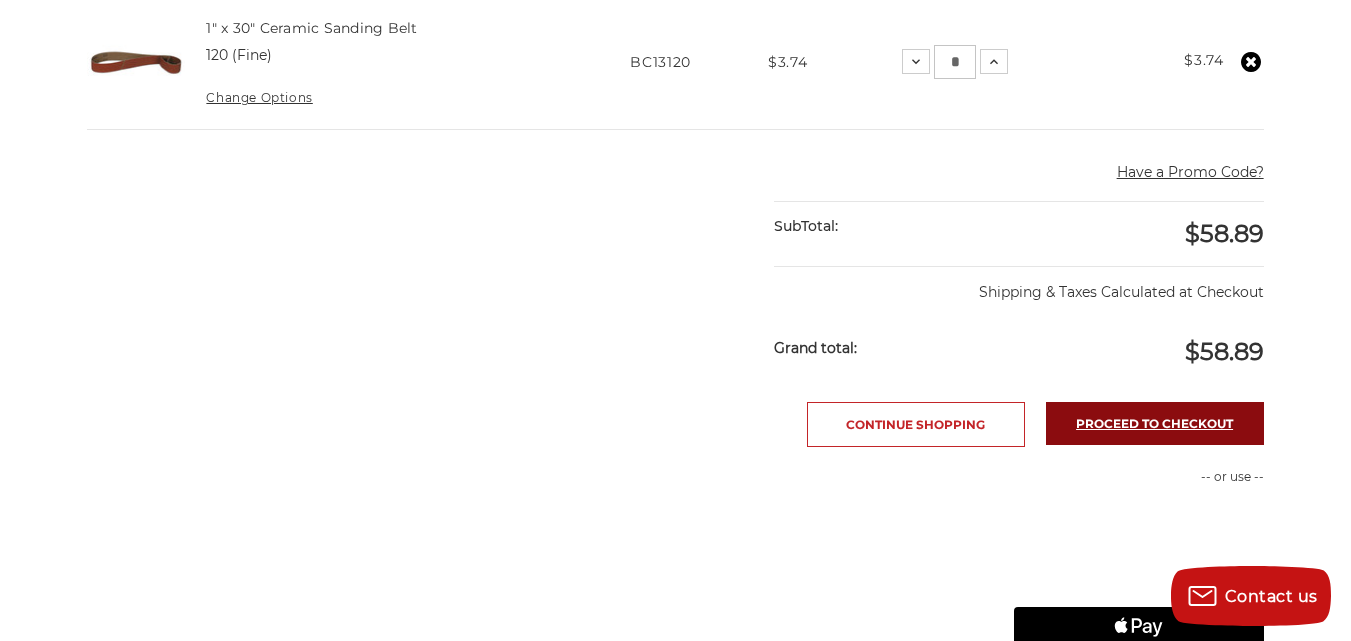 click on "Proceed to checkout" at bounding box center [1155, 423] 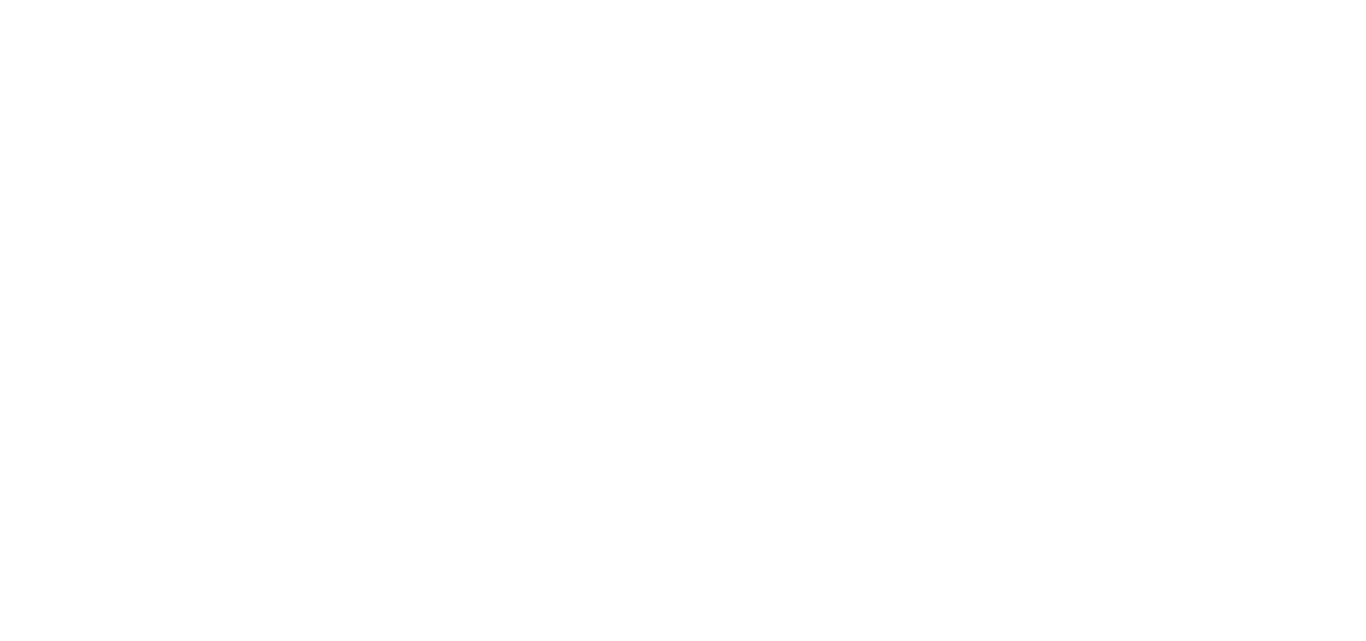 scroll, scrollTop: 0, scrollLeft: 0, axis: both 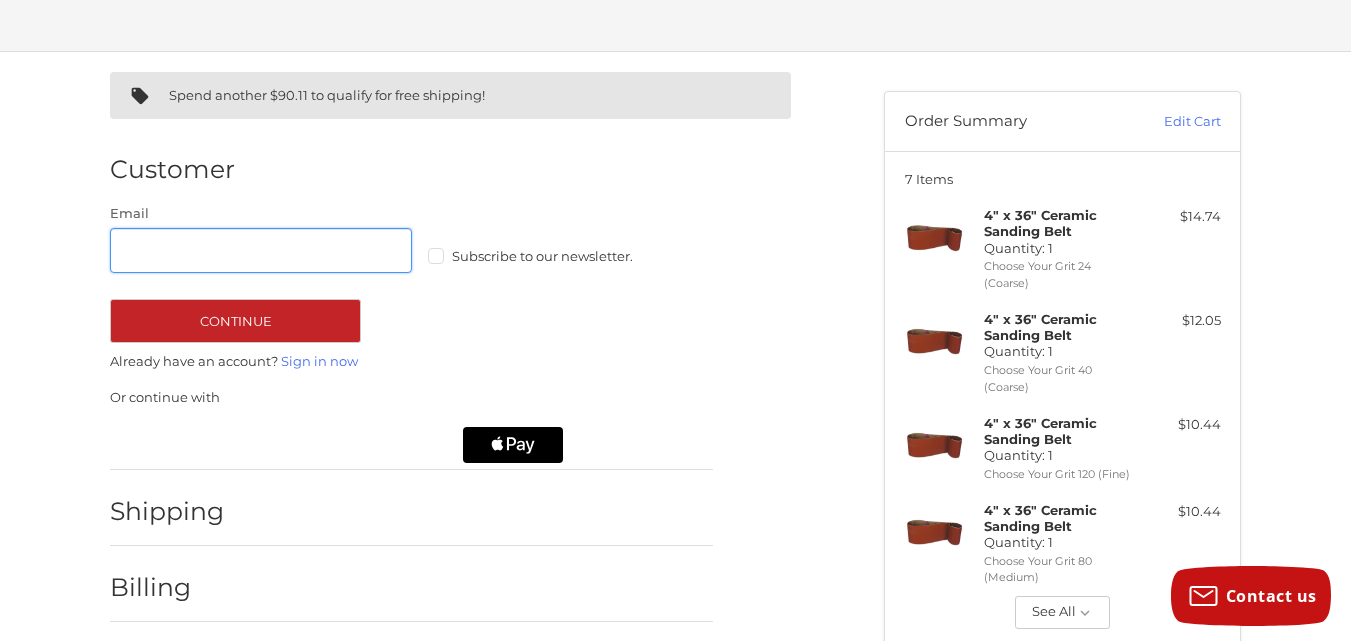 click on "Email" at bounding box center [261, 250] 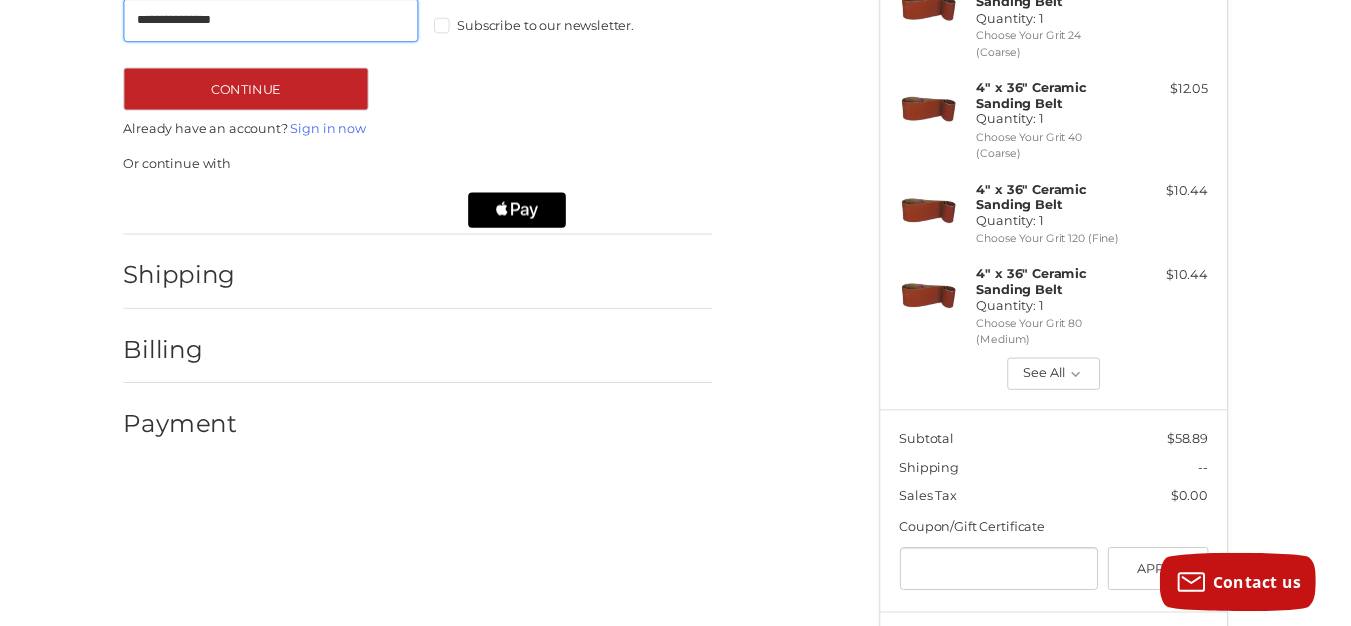 scroll, scrollTop: 205, scrollLeft: 0, axis: vertical 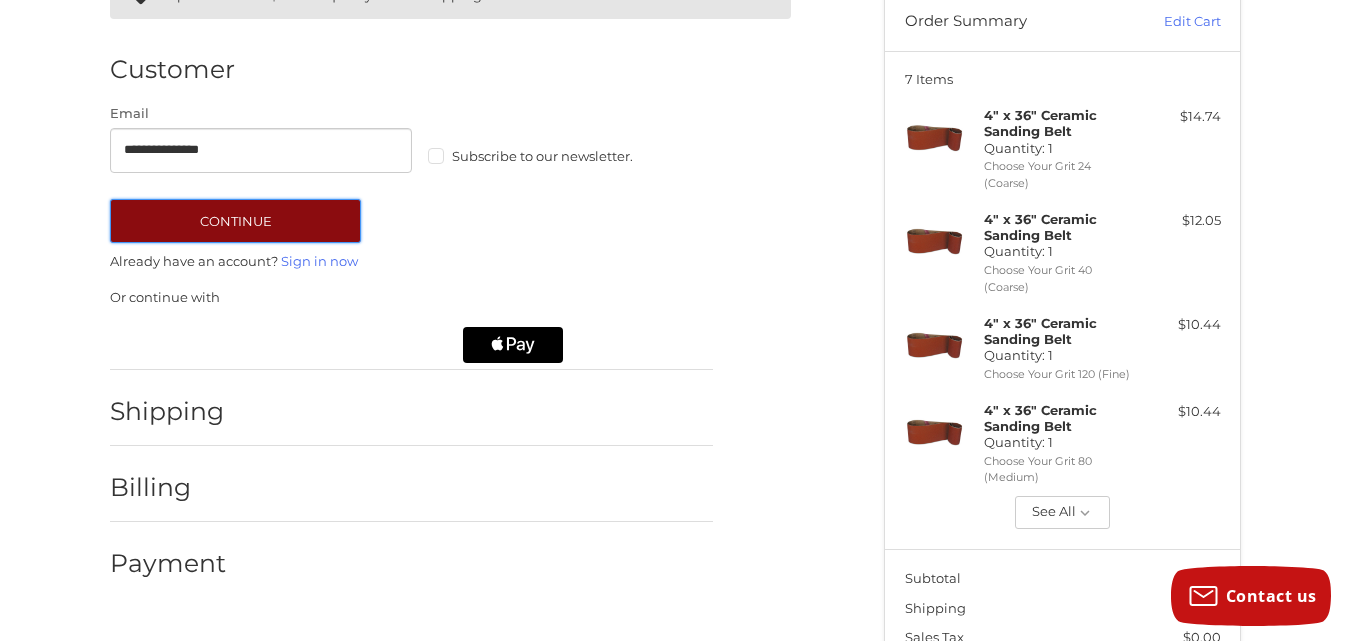 click on "Continue" at bounding box center (235, 221) 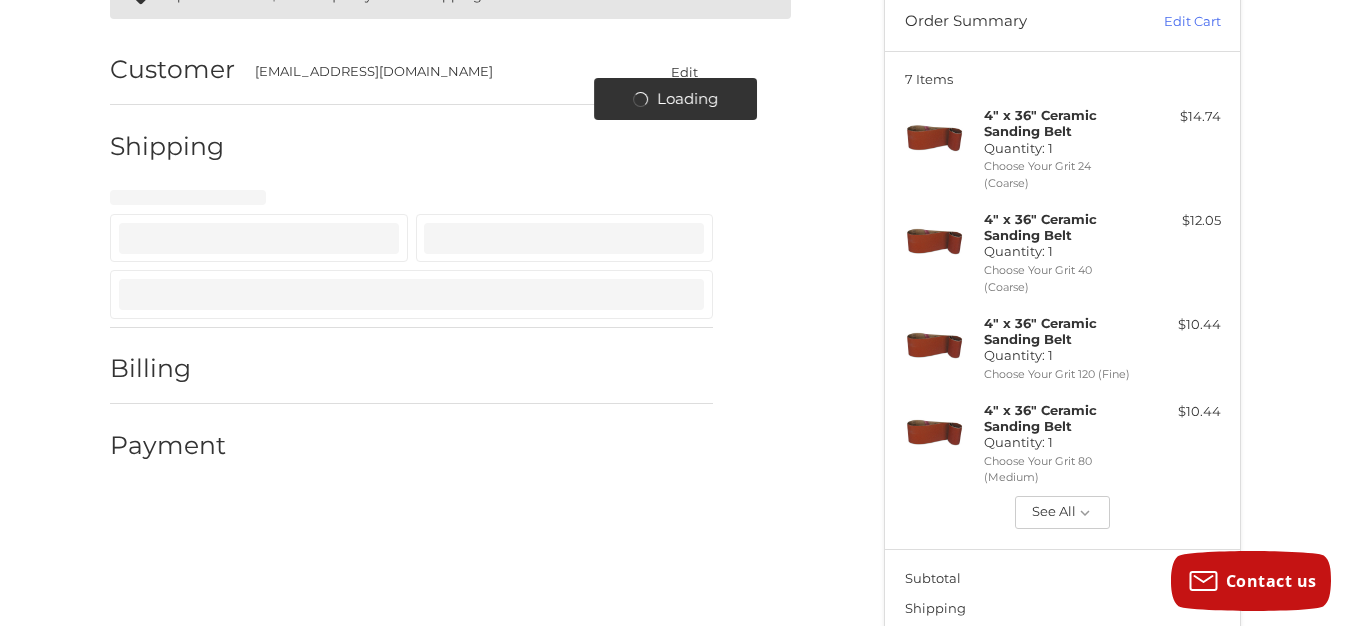 select on "**" 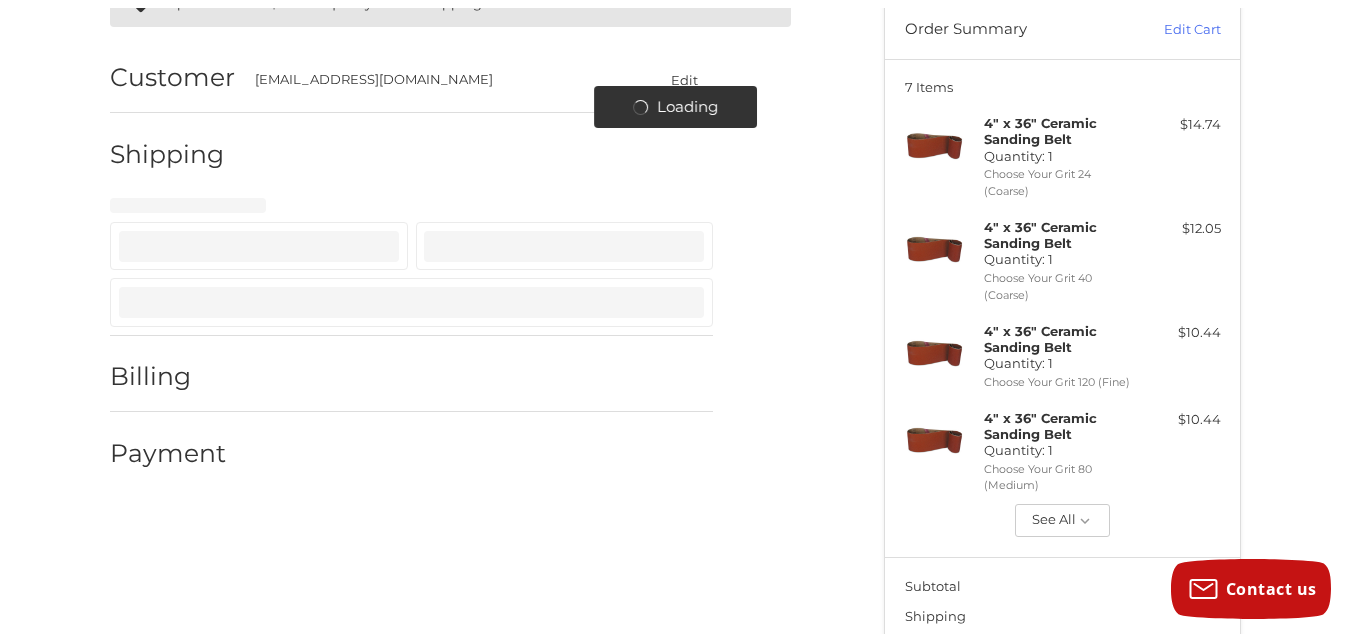 scroll, scrollTop: 181, scrollLeft: 0, axis: vertical 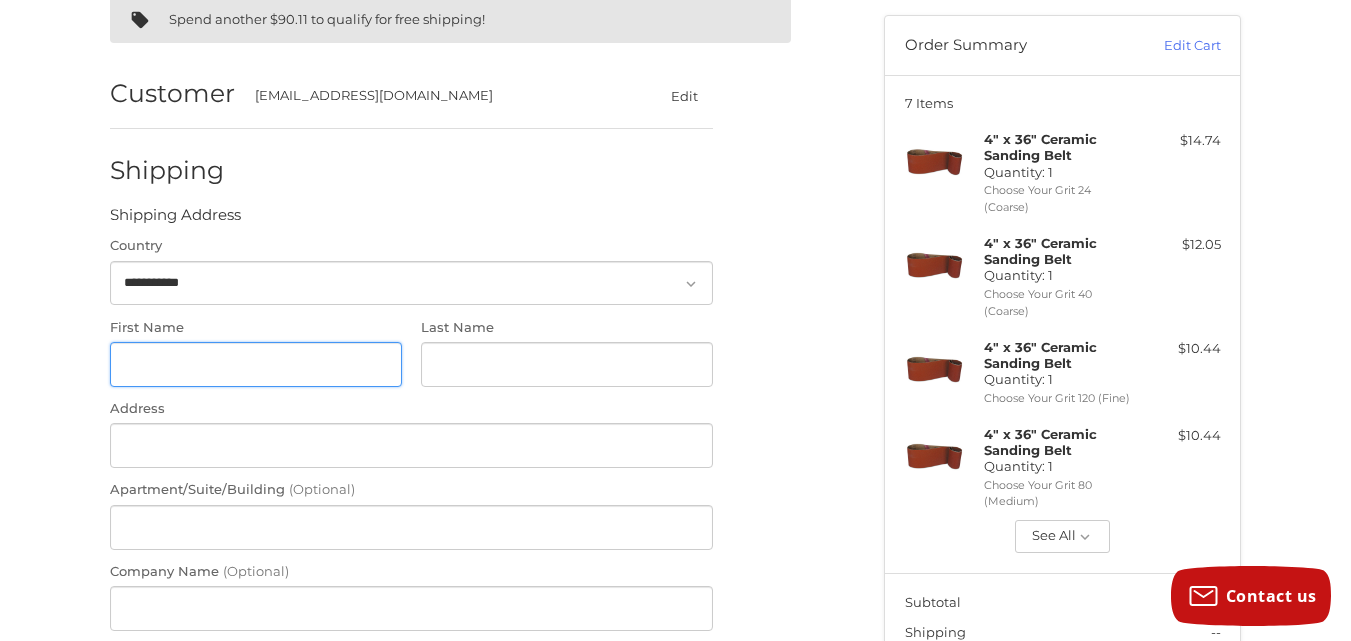 click on "First Name" at bounding box center (256, 364) 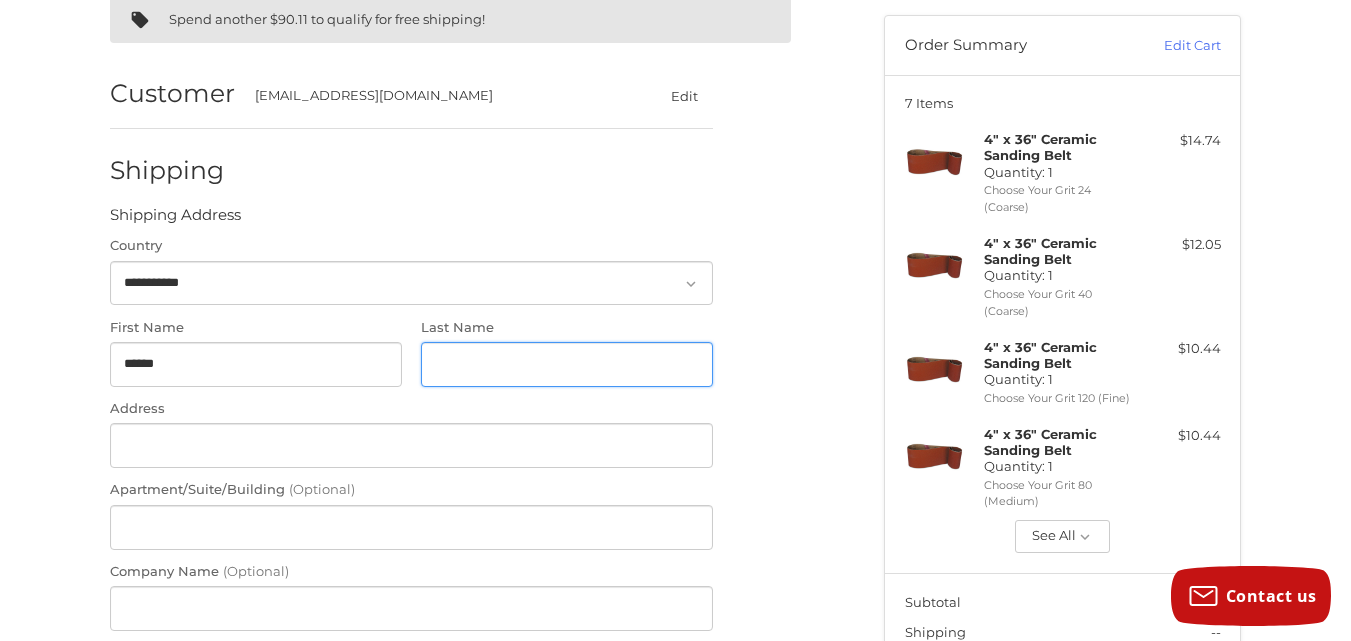type on "*****" 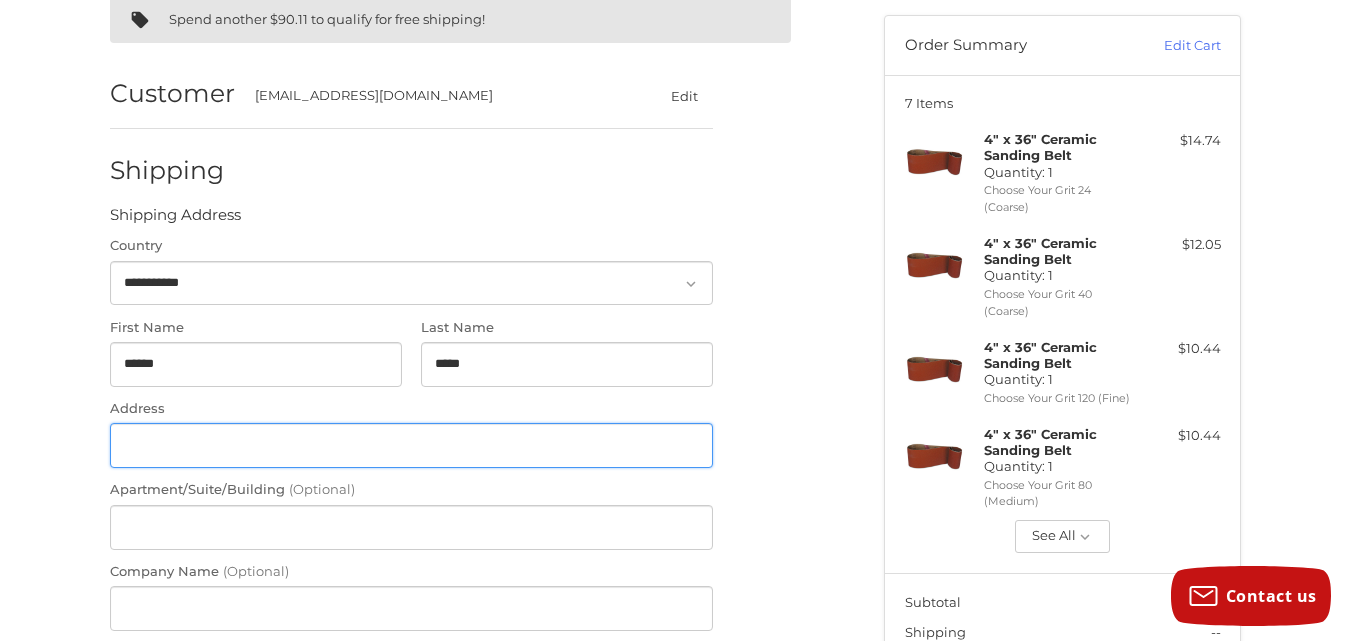type on "**********" 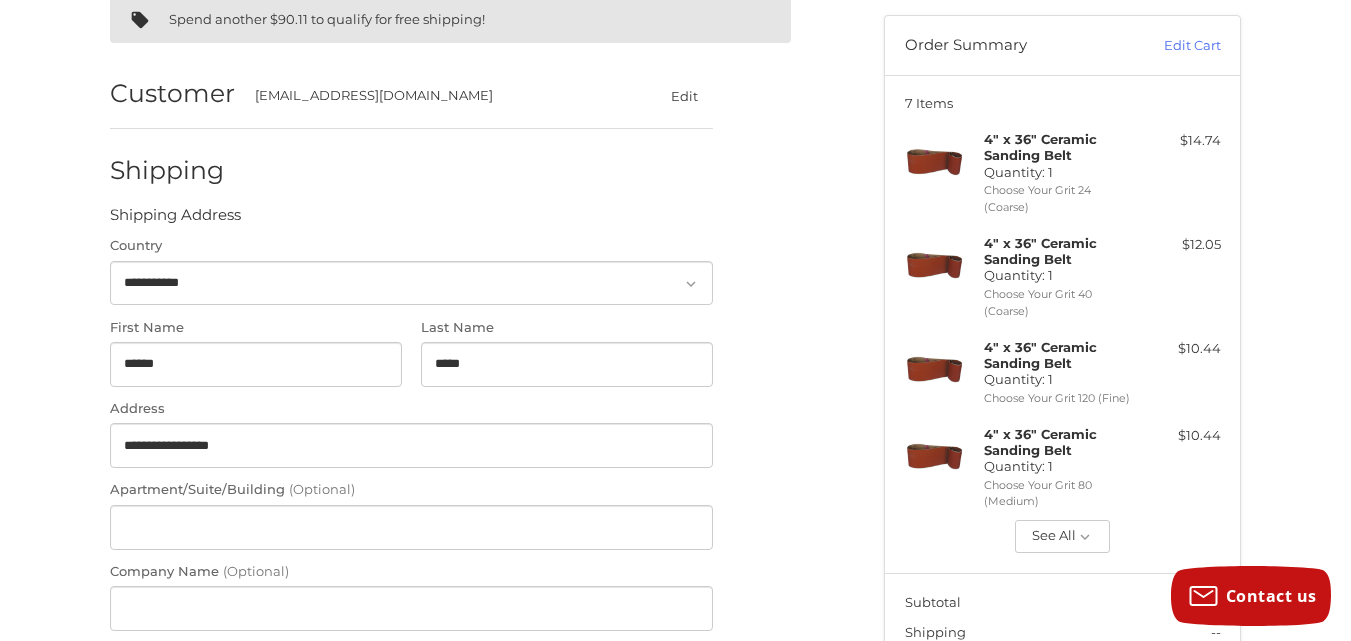 type on "*******" 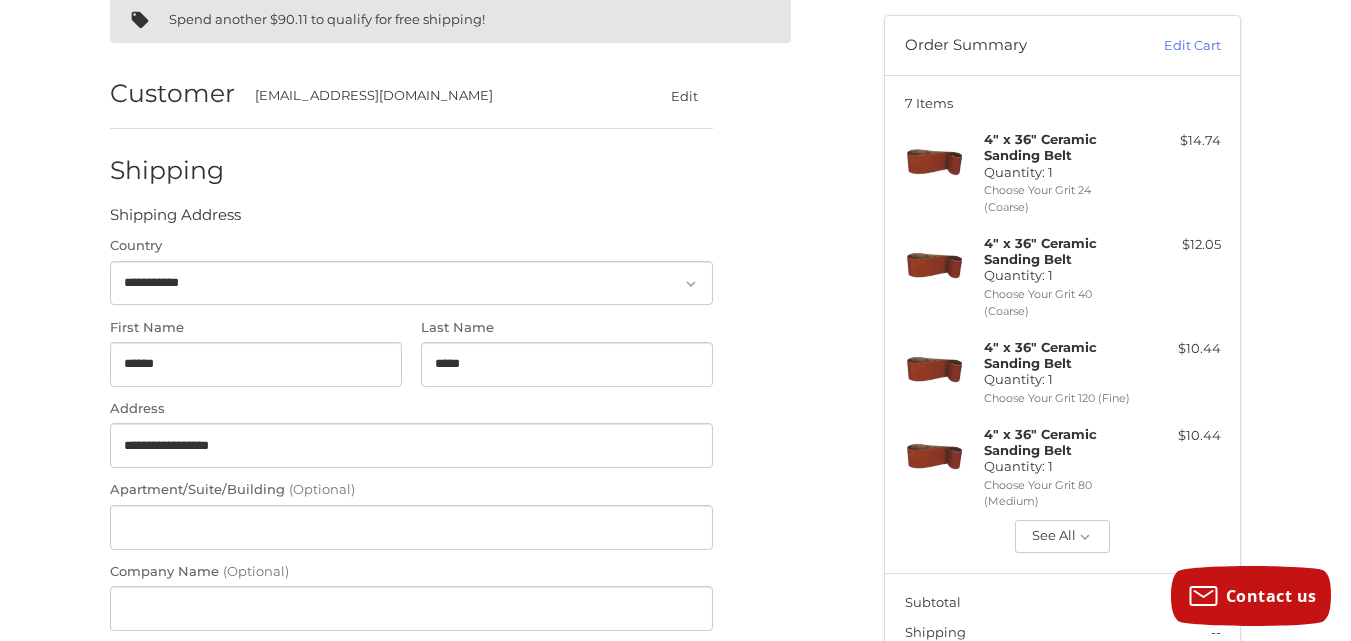 select on "**" 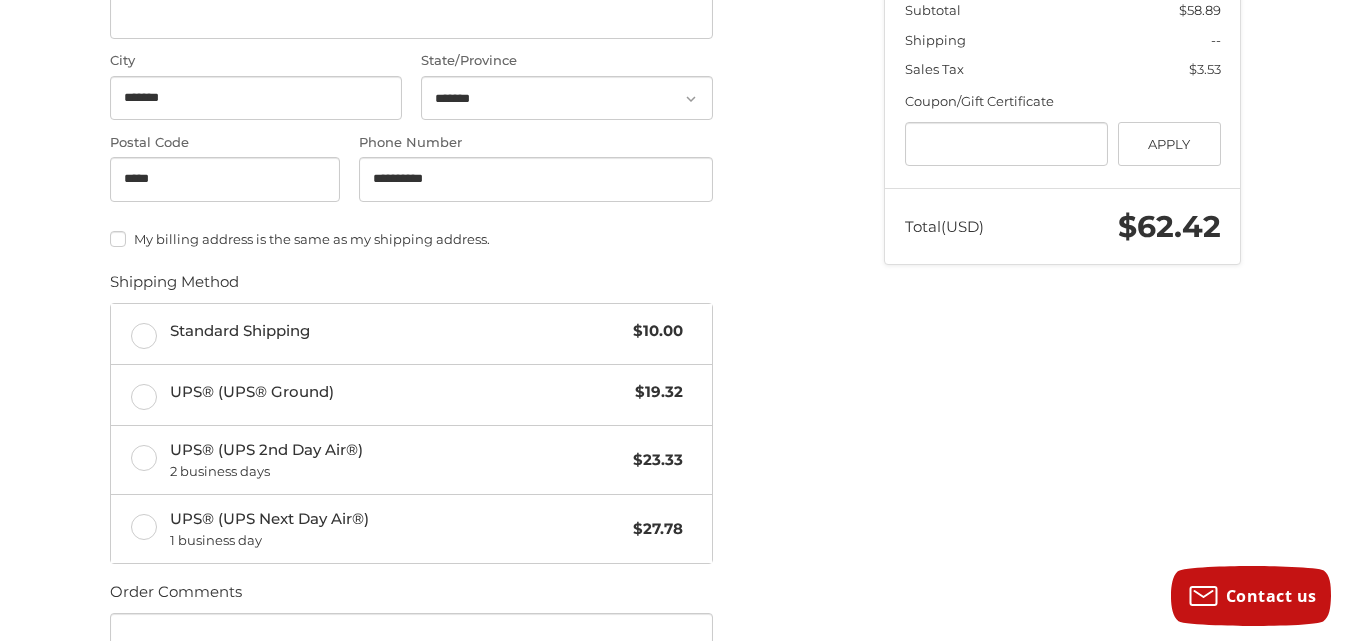 scroll, scrollTop: 781, scrollLeft: 0, axis: vertical 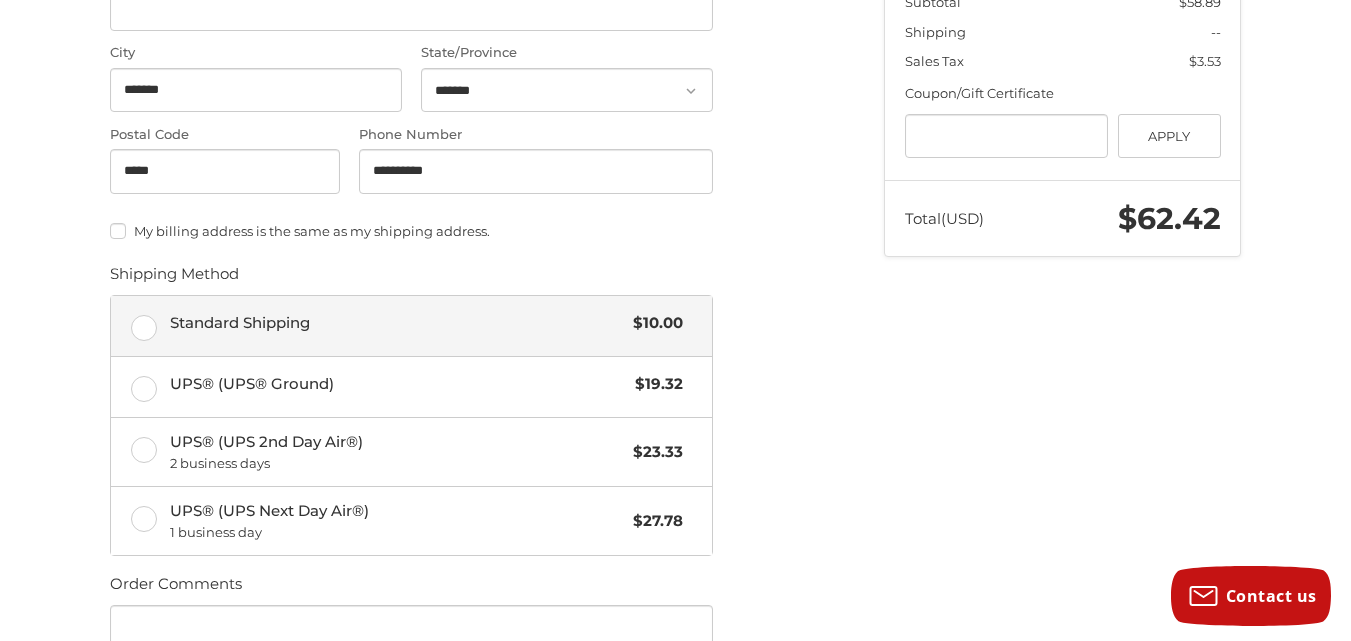 click on "Standard Shipping" at bounding box center (397, 323) 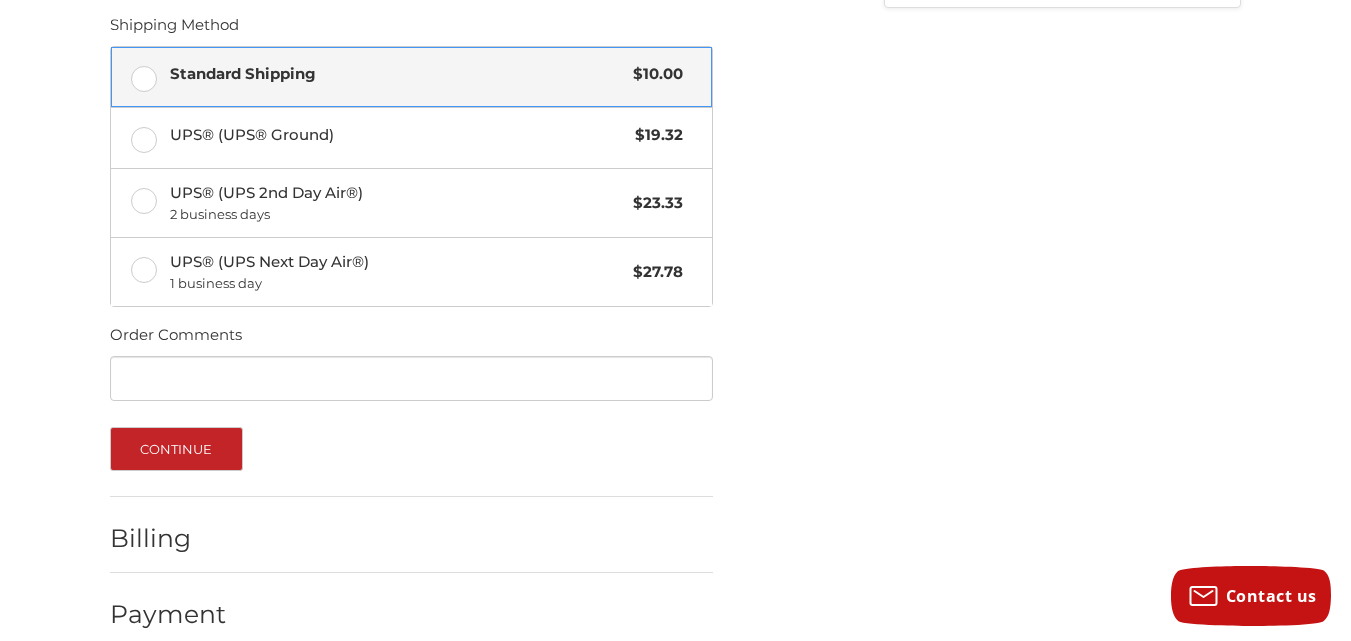 scroll, scrollTop: 1057, scrollLeft: 0, axis: vertical 